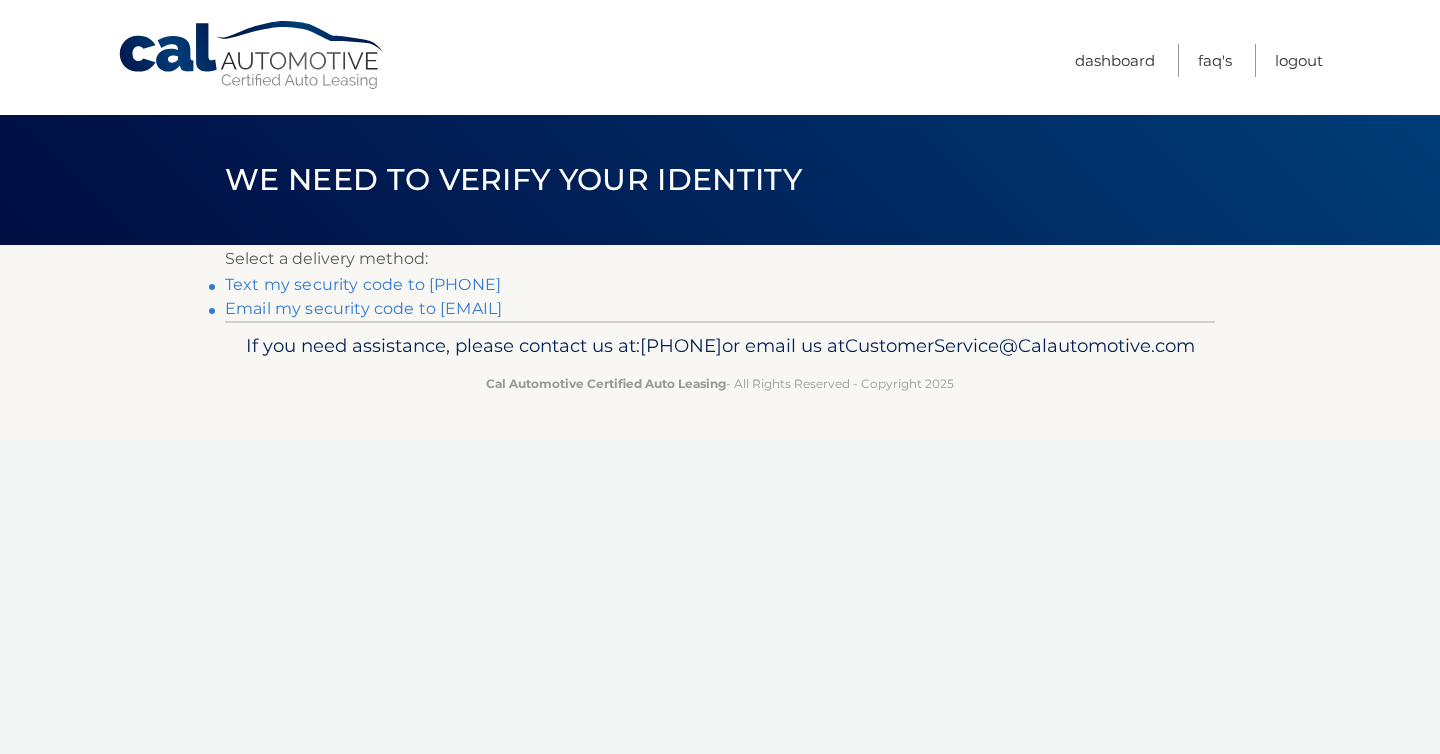 scroll, scrollTop: 0, scrollLeft: 0, axis: both 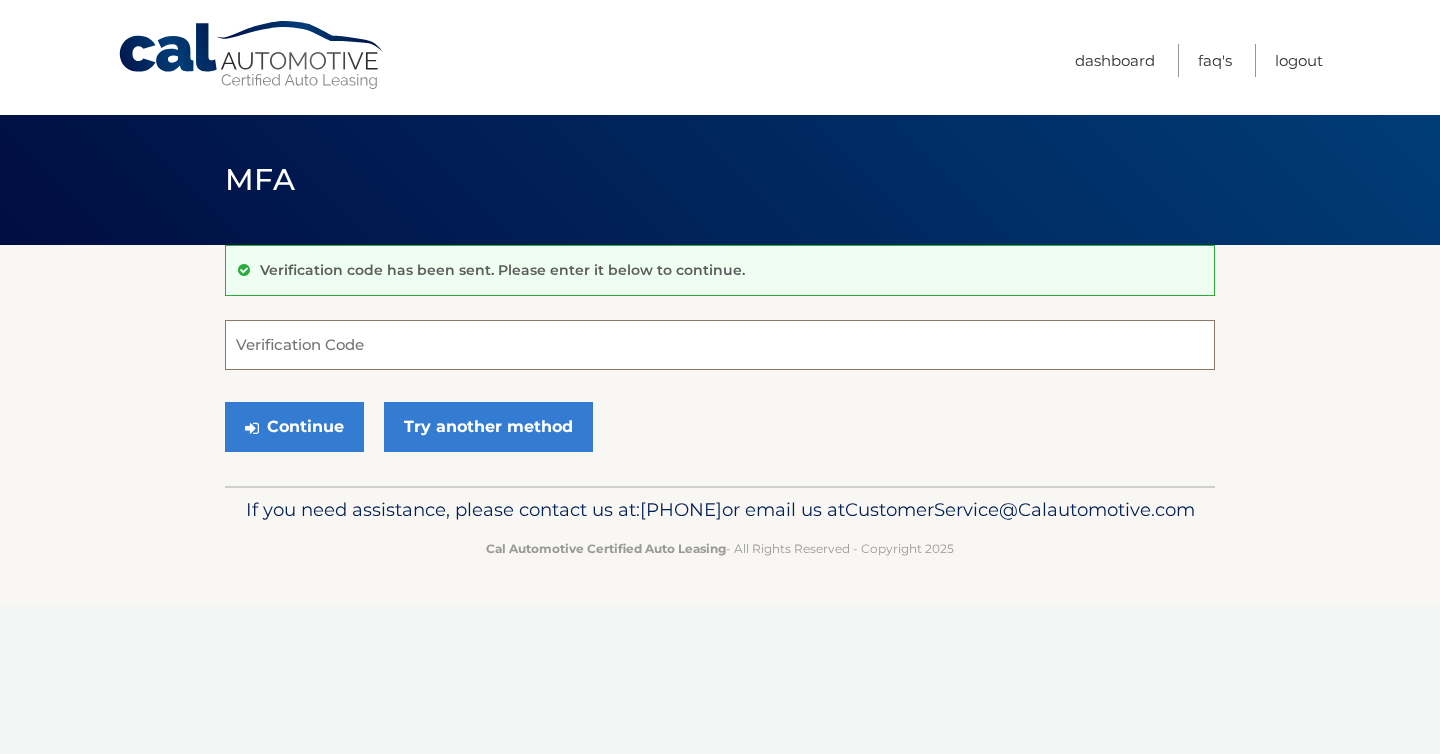 click on "Verification Code" at bounding box center [720, 345] 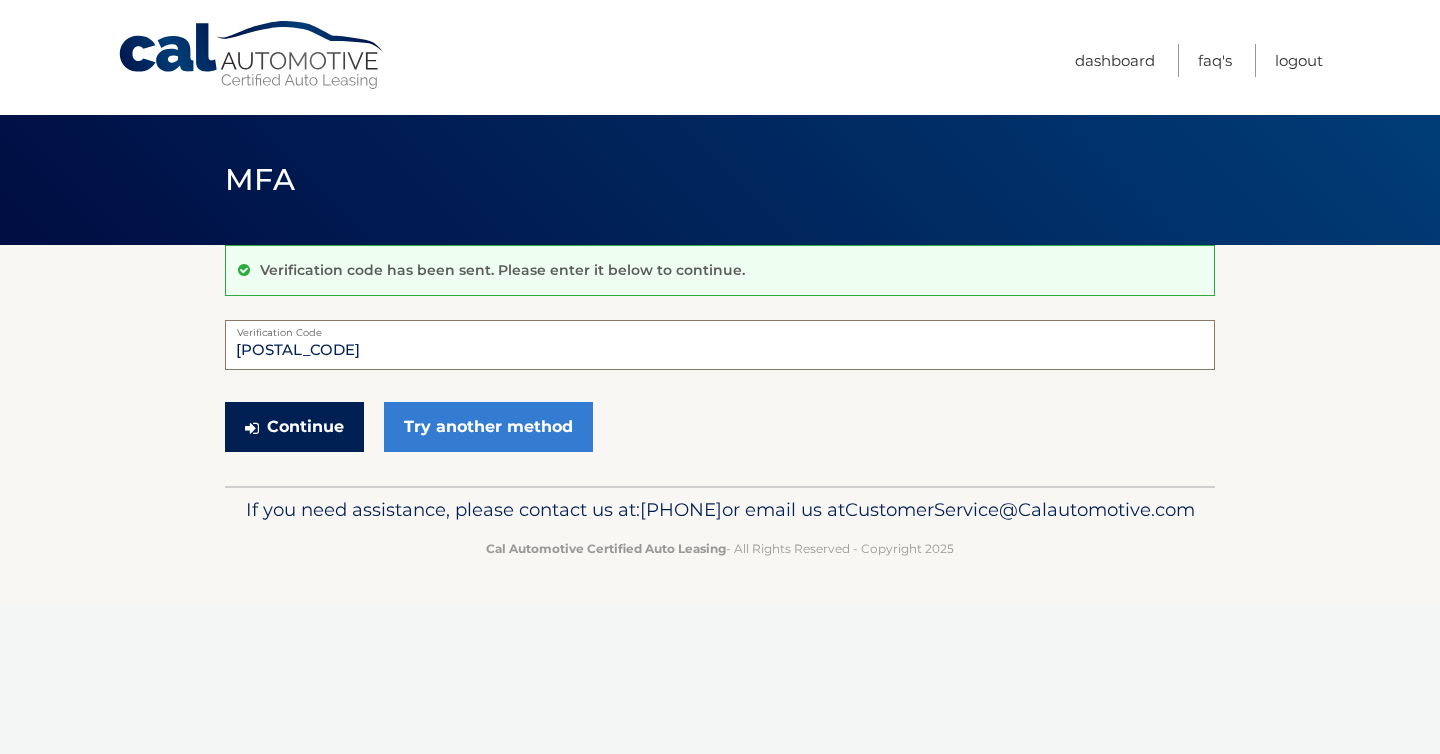type on "446111" 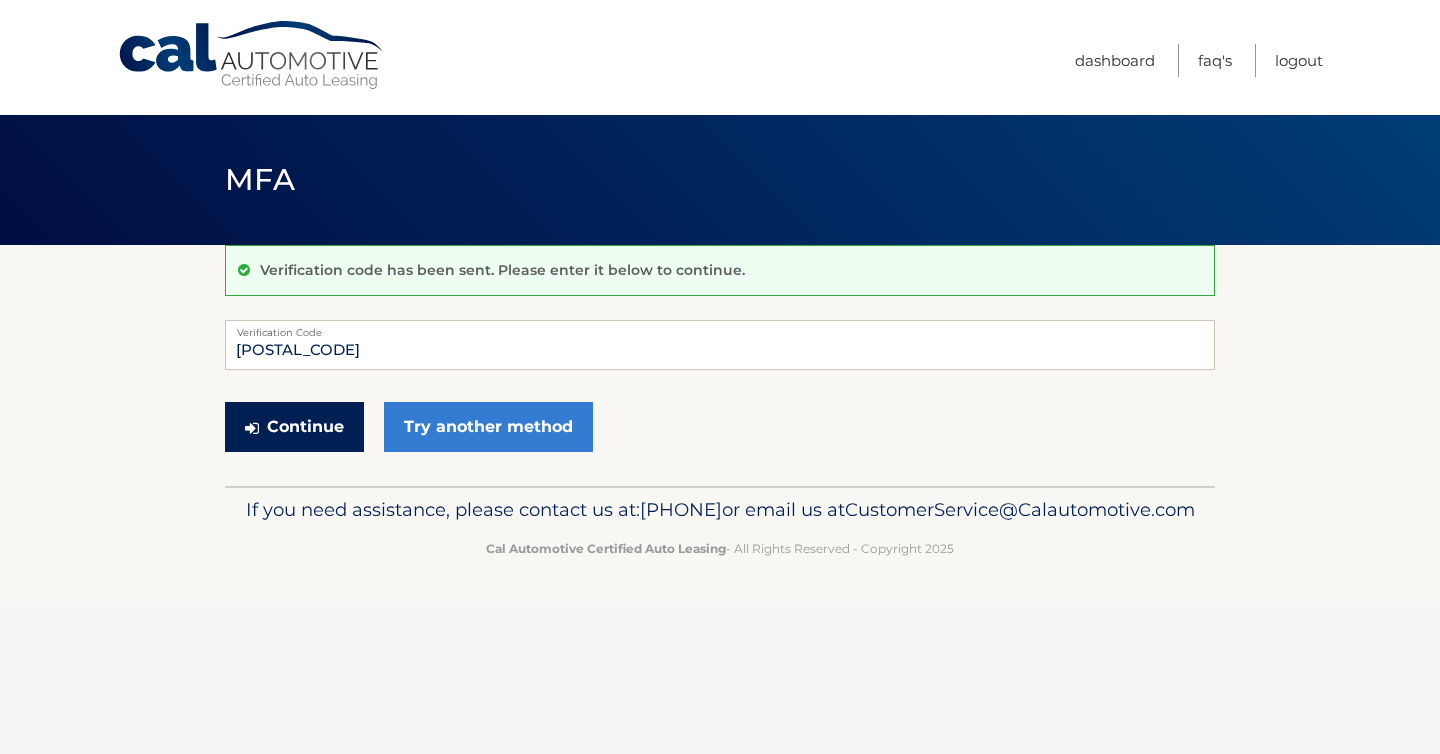 click on "Continue" at bounding box center [294, 427] 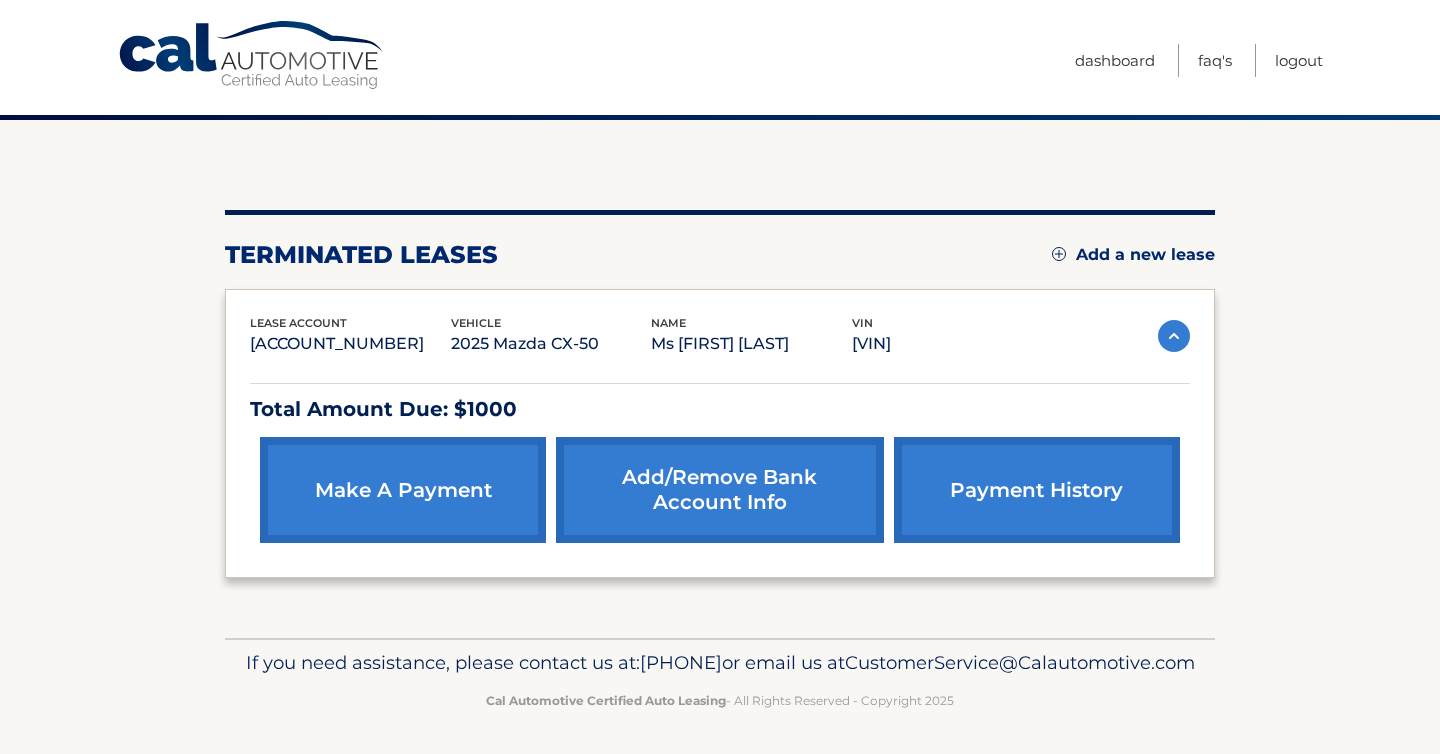 scroll, scrollTop: 190, scrollLeft: 0, axis: vertical 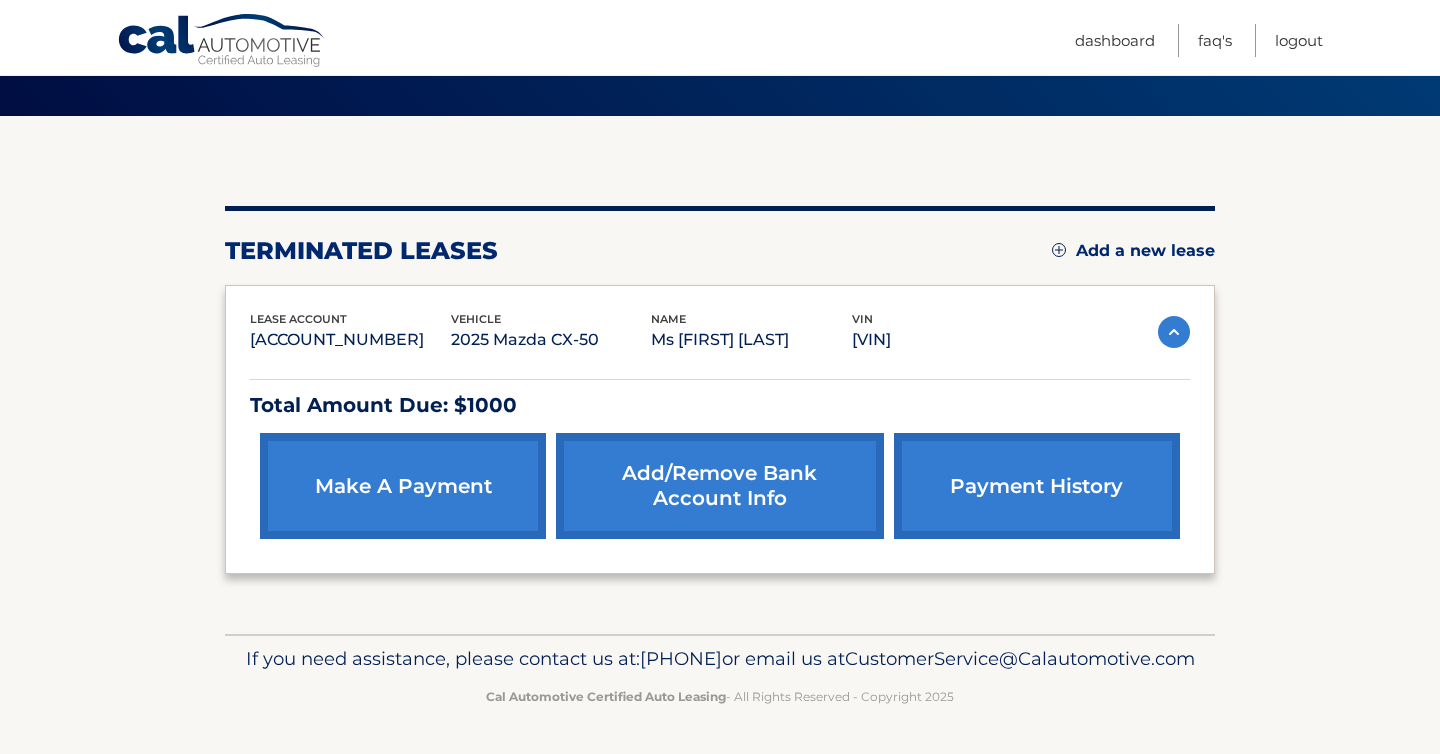 click on "make a payment" at bounding box center [403, 486] 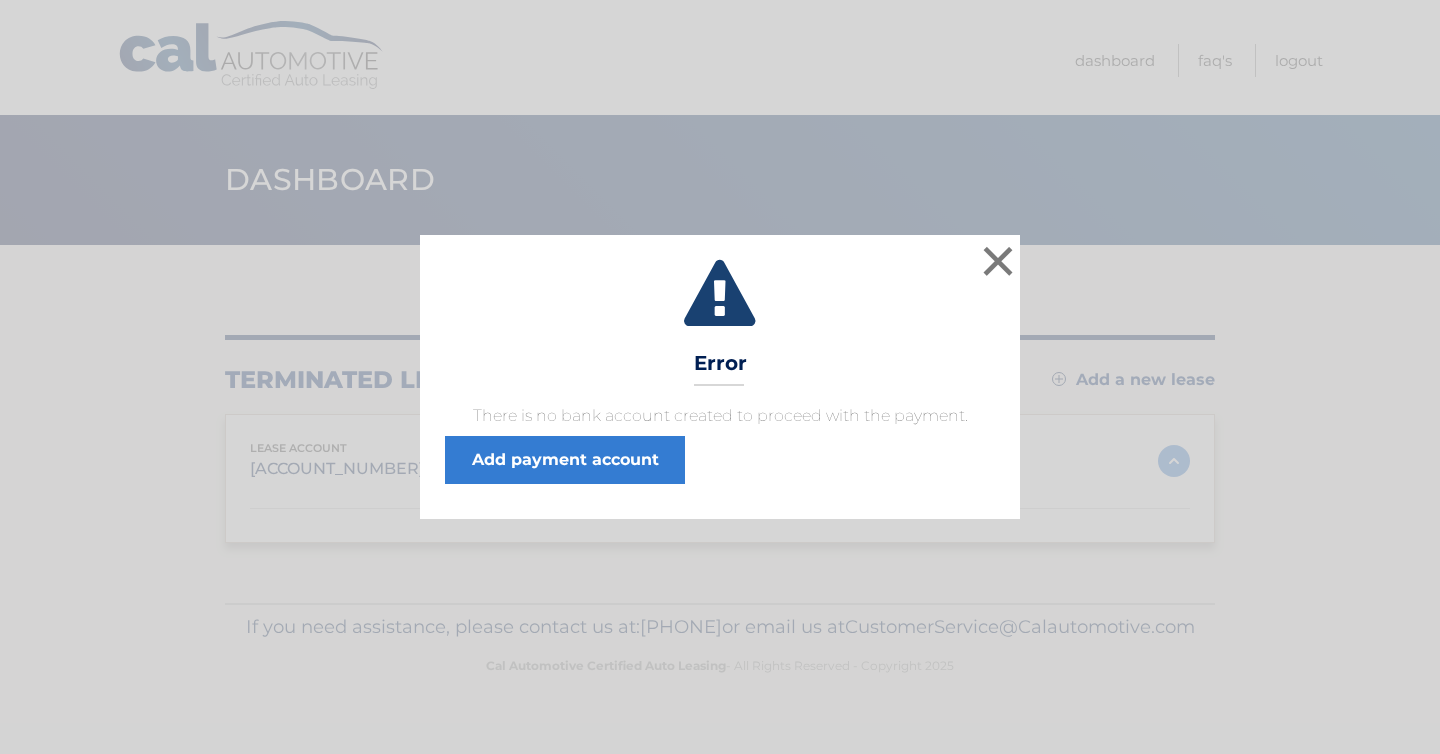 scroll, scrollTop: 0, scrollLeft: 0, axis: both 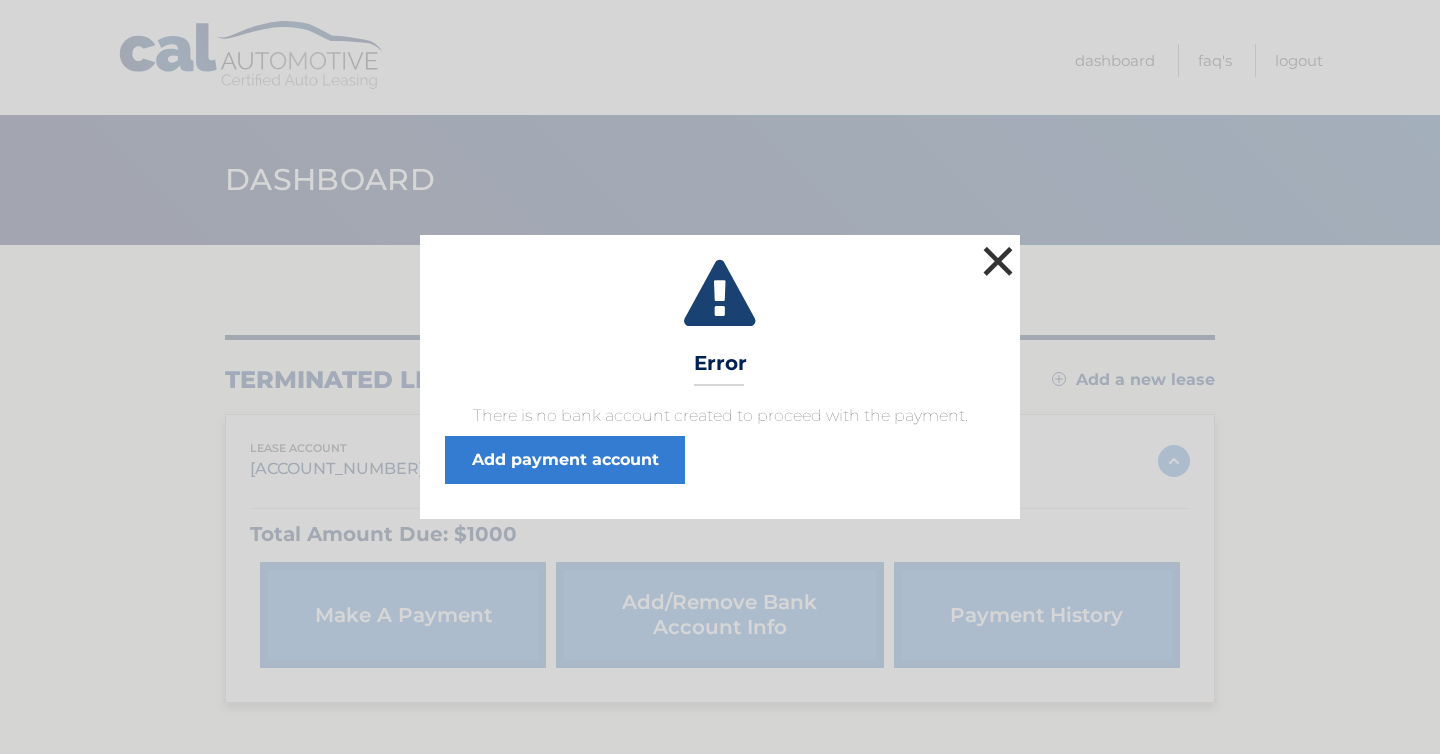 click on "×" at bounding box center [998, 261] 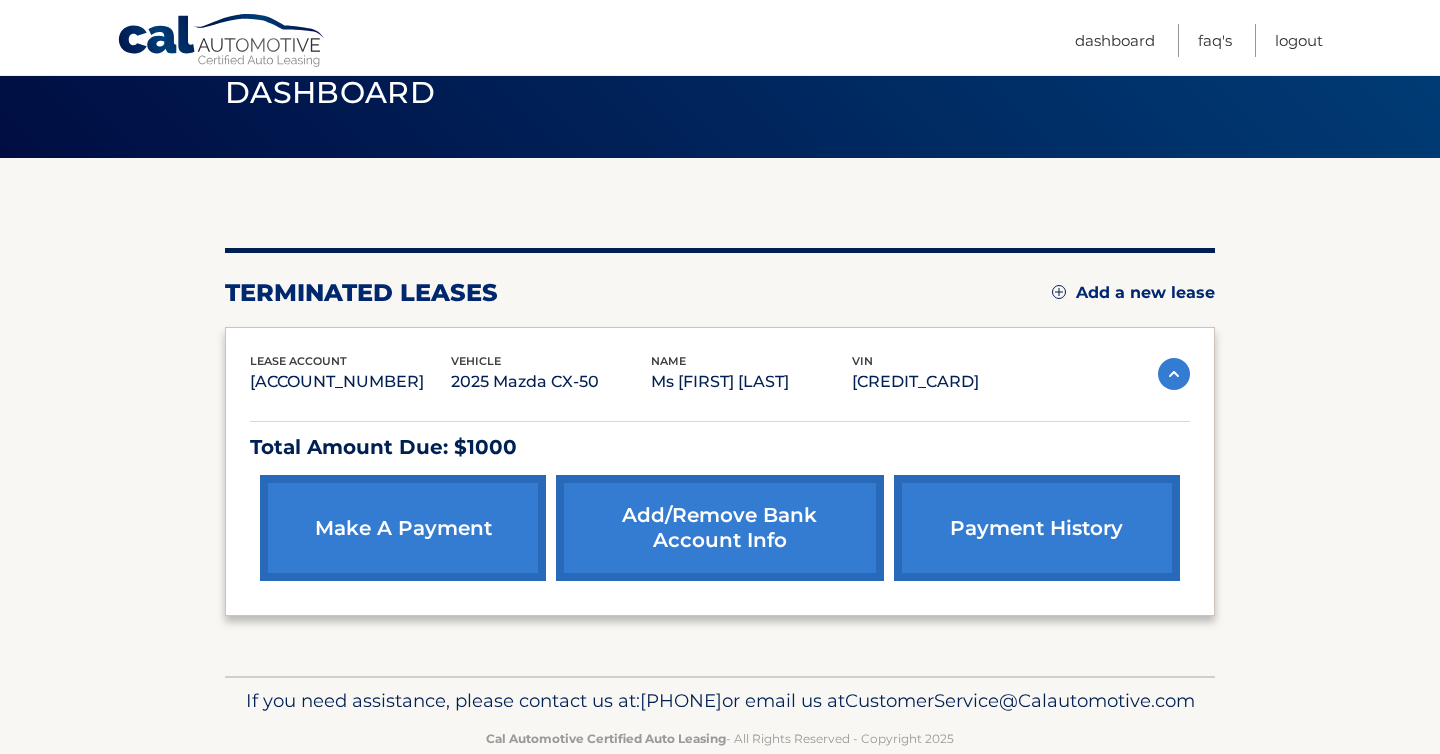 scroll, scrollTop: 90, scrollLeft: 0, axis: vertical 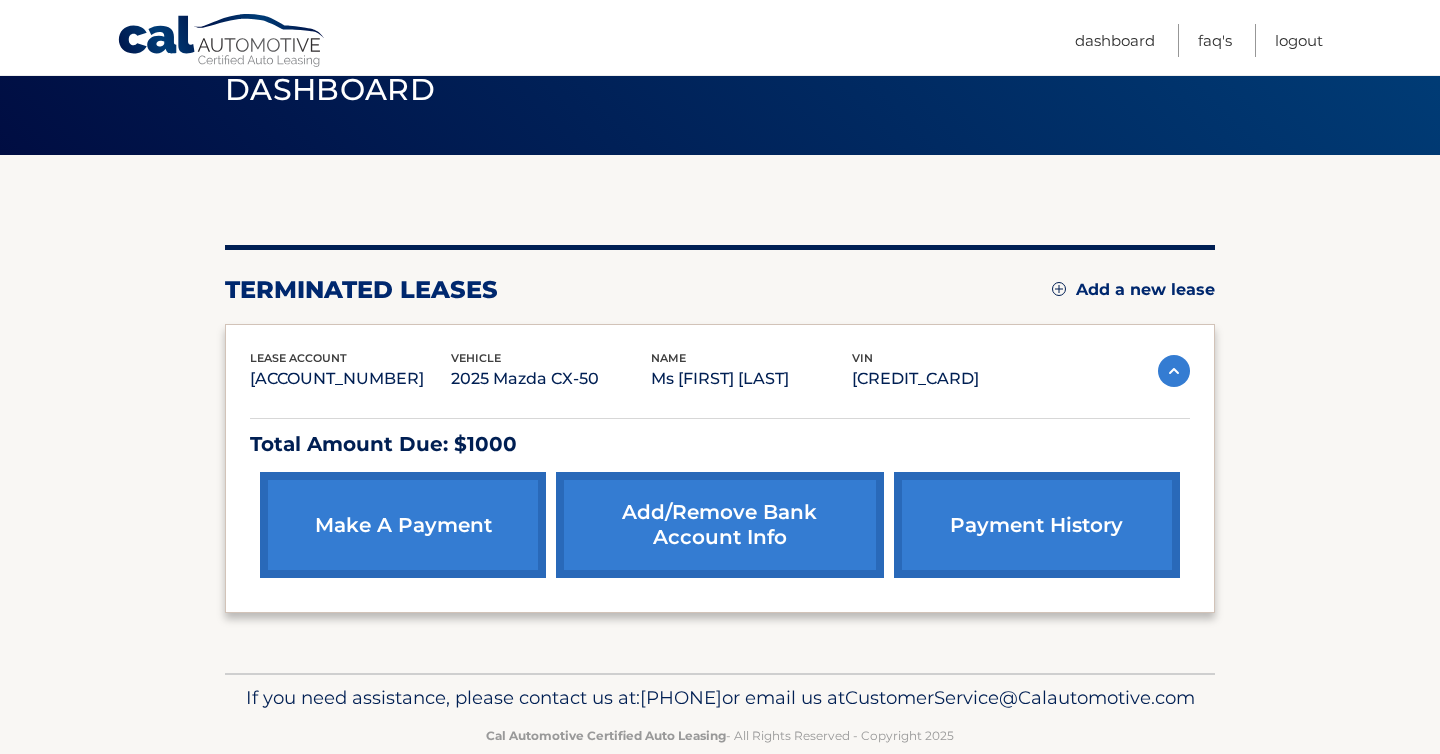 click on "Add/Remove bank account info" at bounding box center (719, 525) 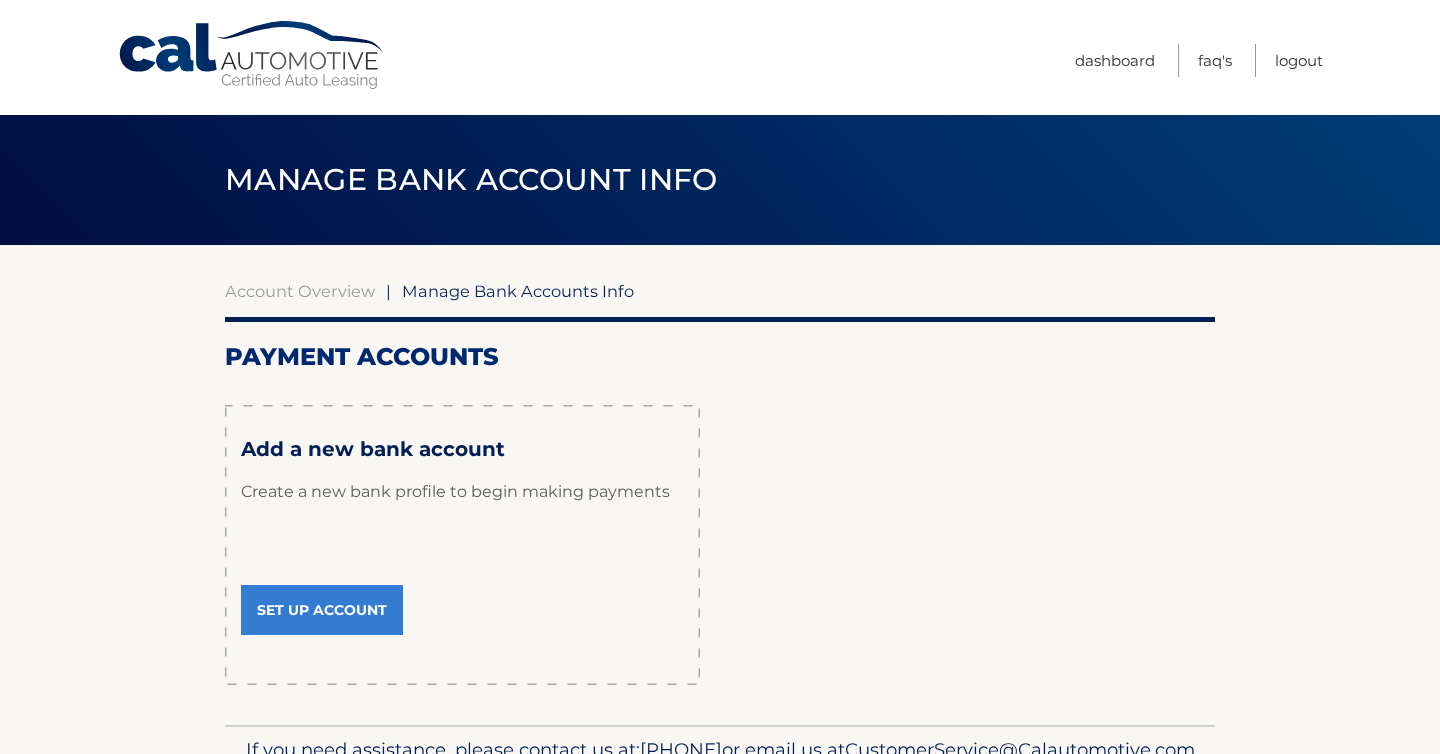 scroll, scrollTop: 0, scrollLeft: 0, axis: both 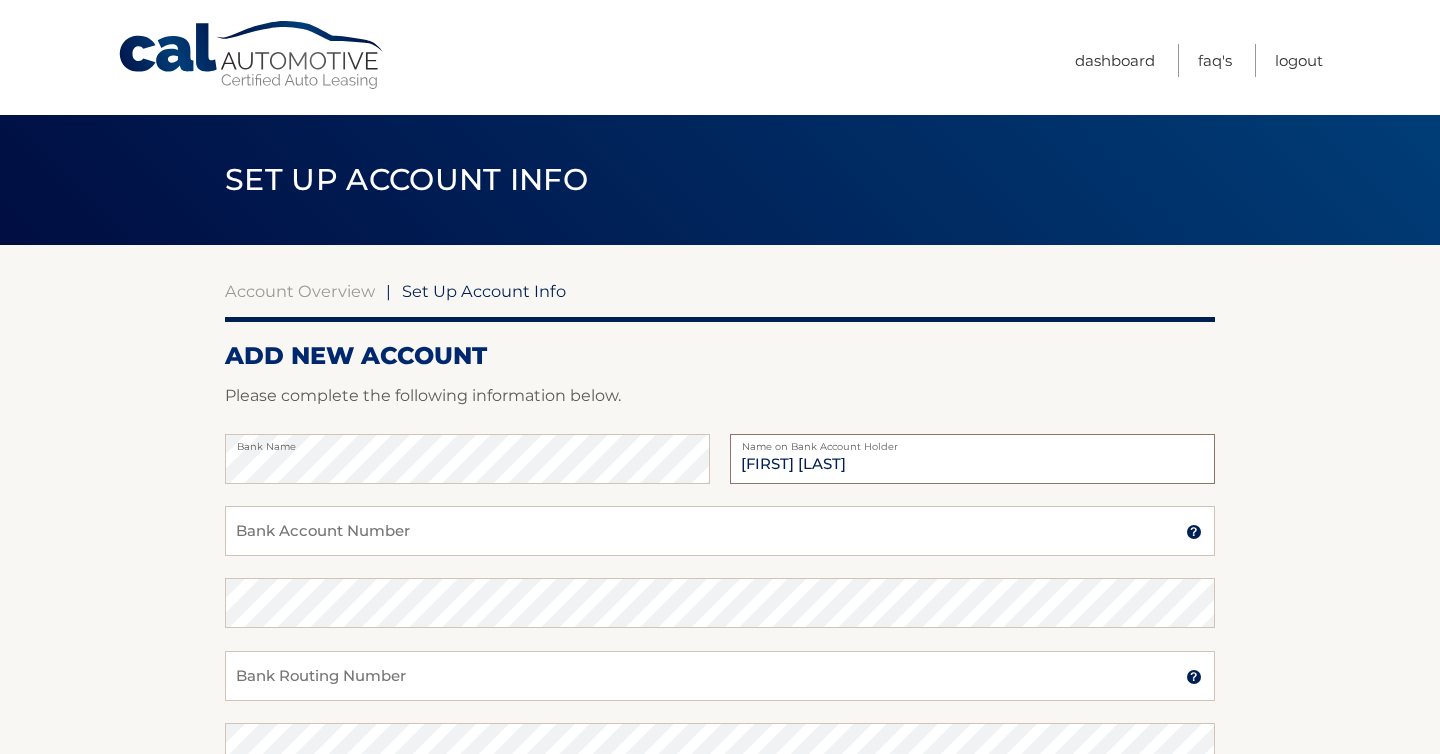 type on "[FIRST] [LAST]" 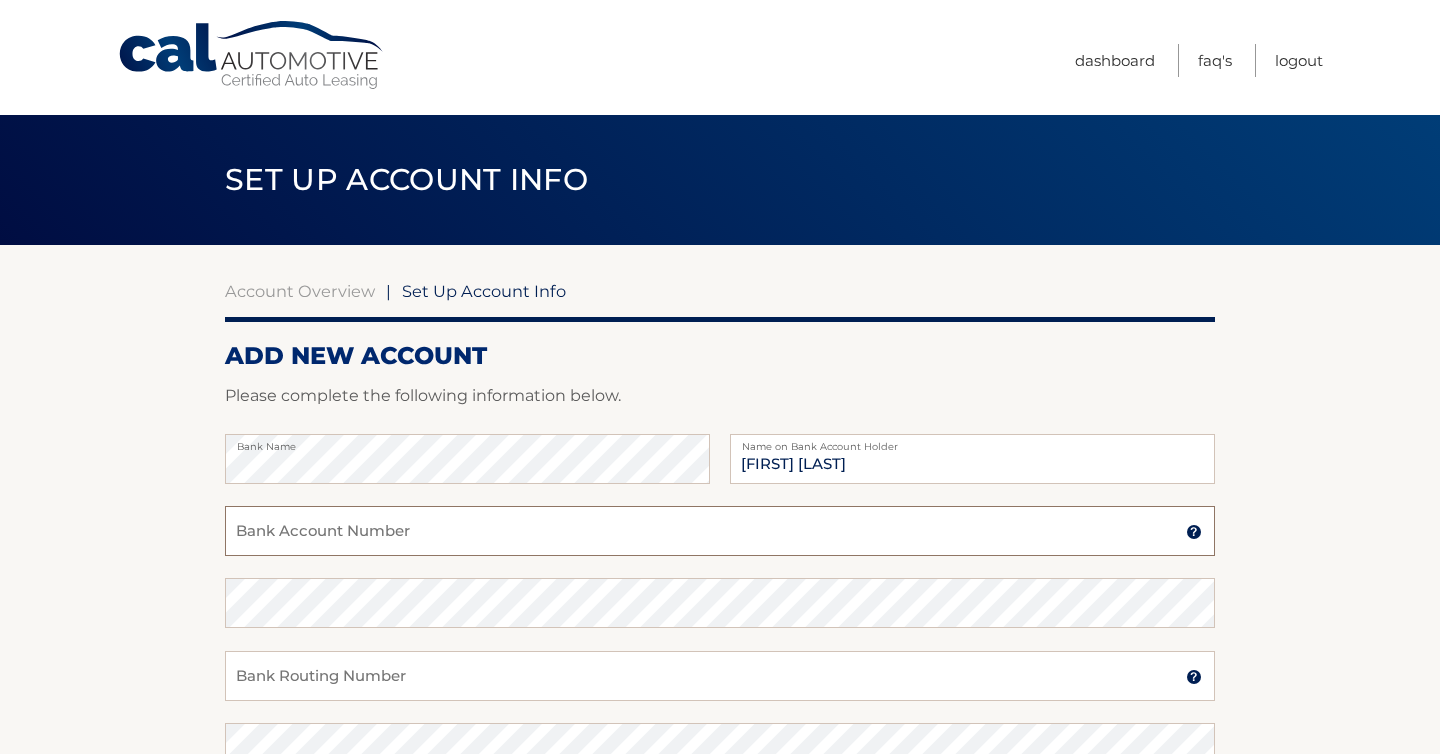 click on "Bank Account Number" at bounding box center [720, 531] 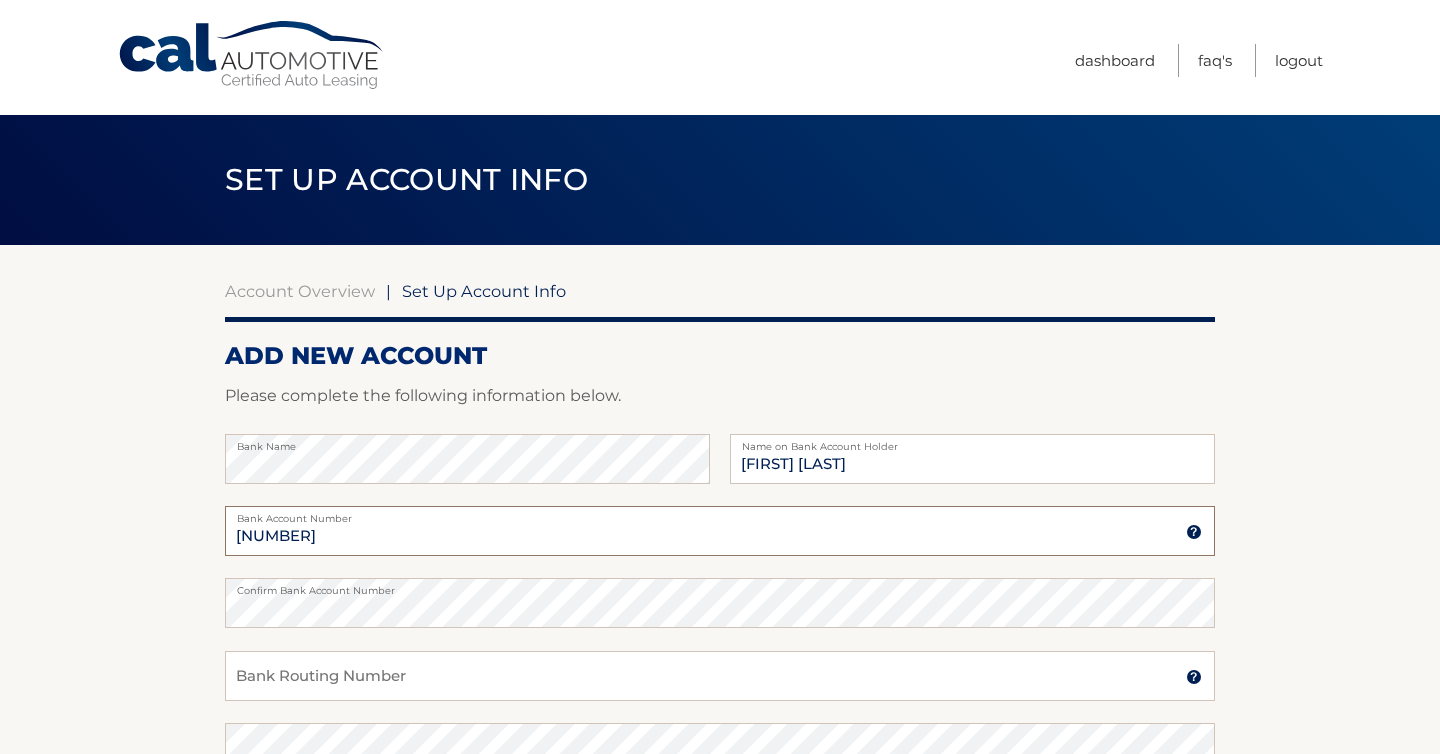 click on "43338348702" at bounding box center [720, 531] 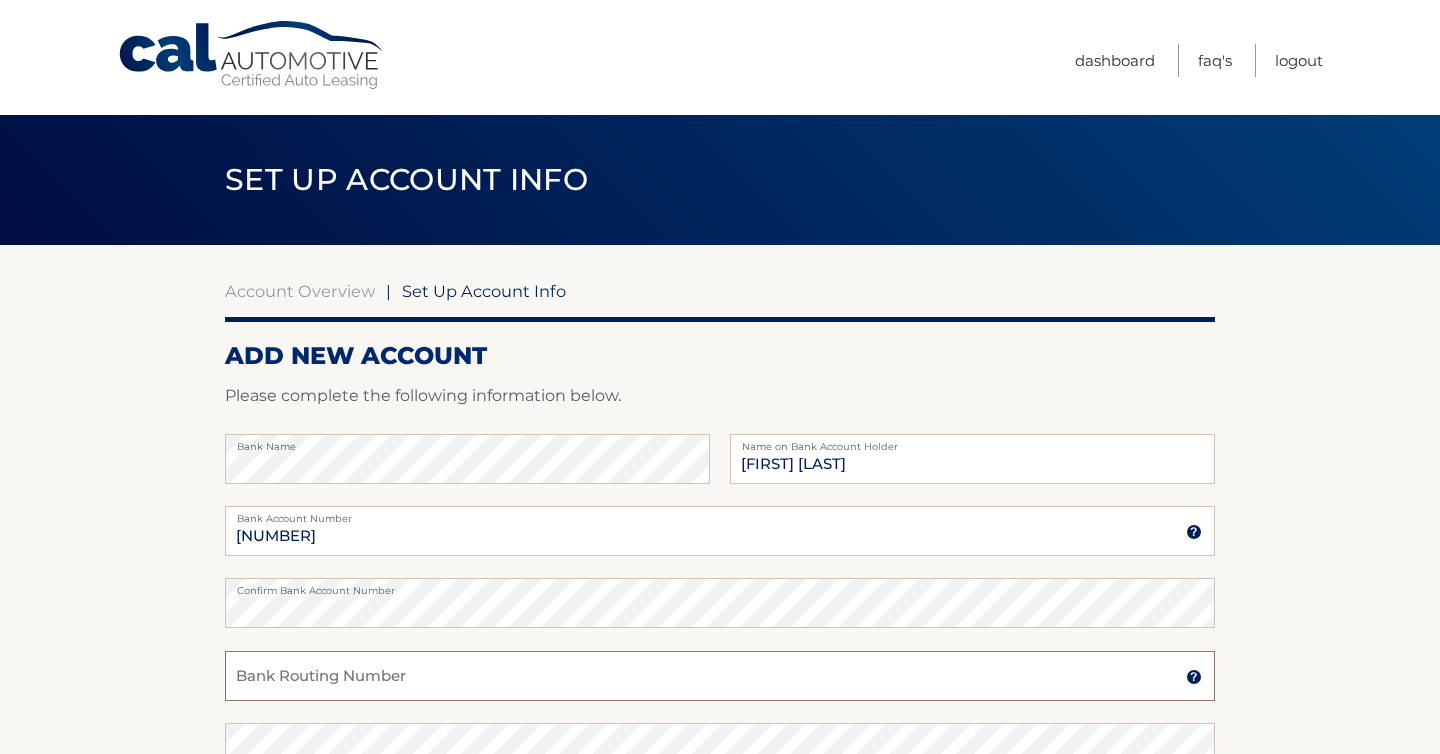 click on "Bank Routing Number" at bounding box center (720, 676) 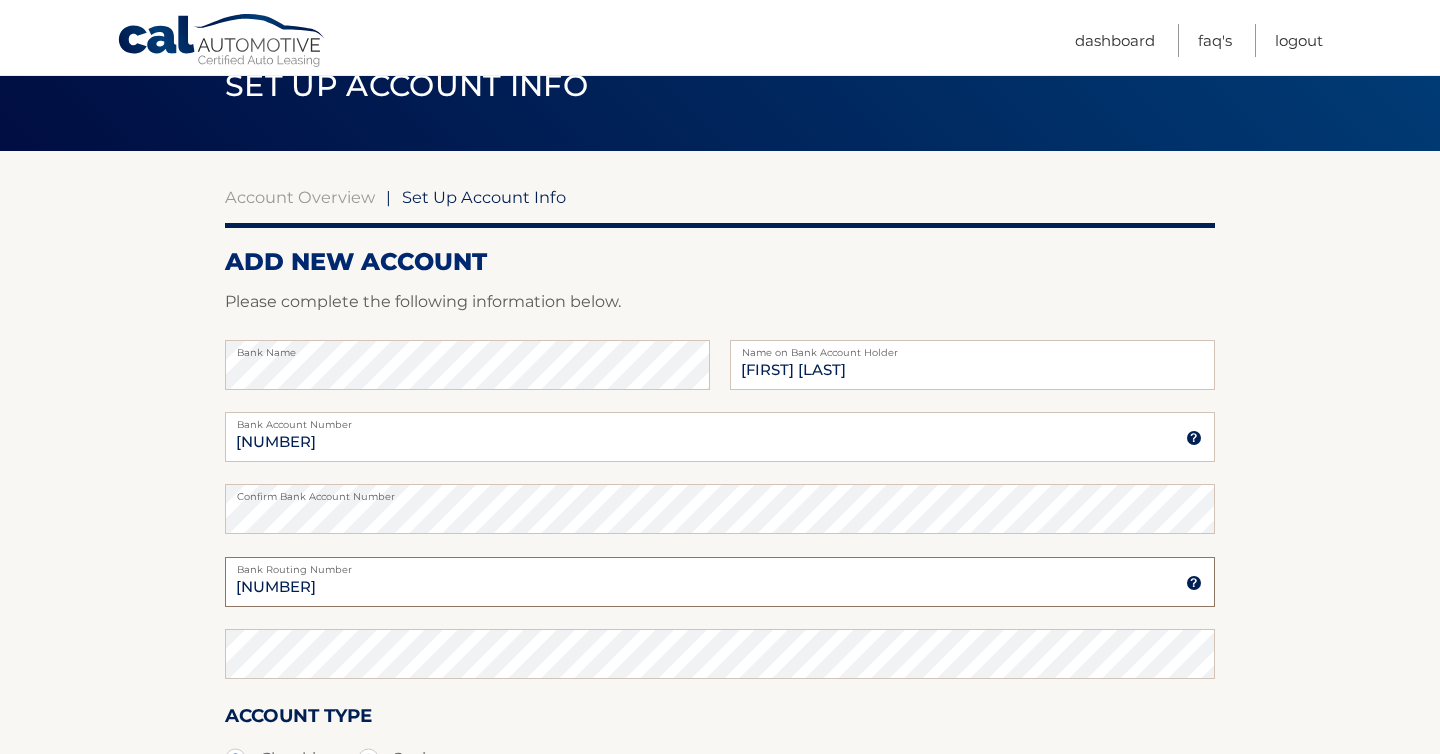 scroll, scrollTop: 153, scrollLeft: 0, axis: vertical 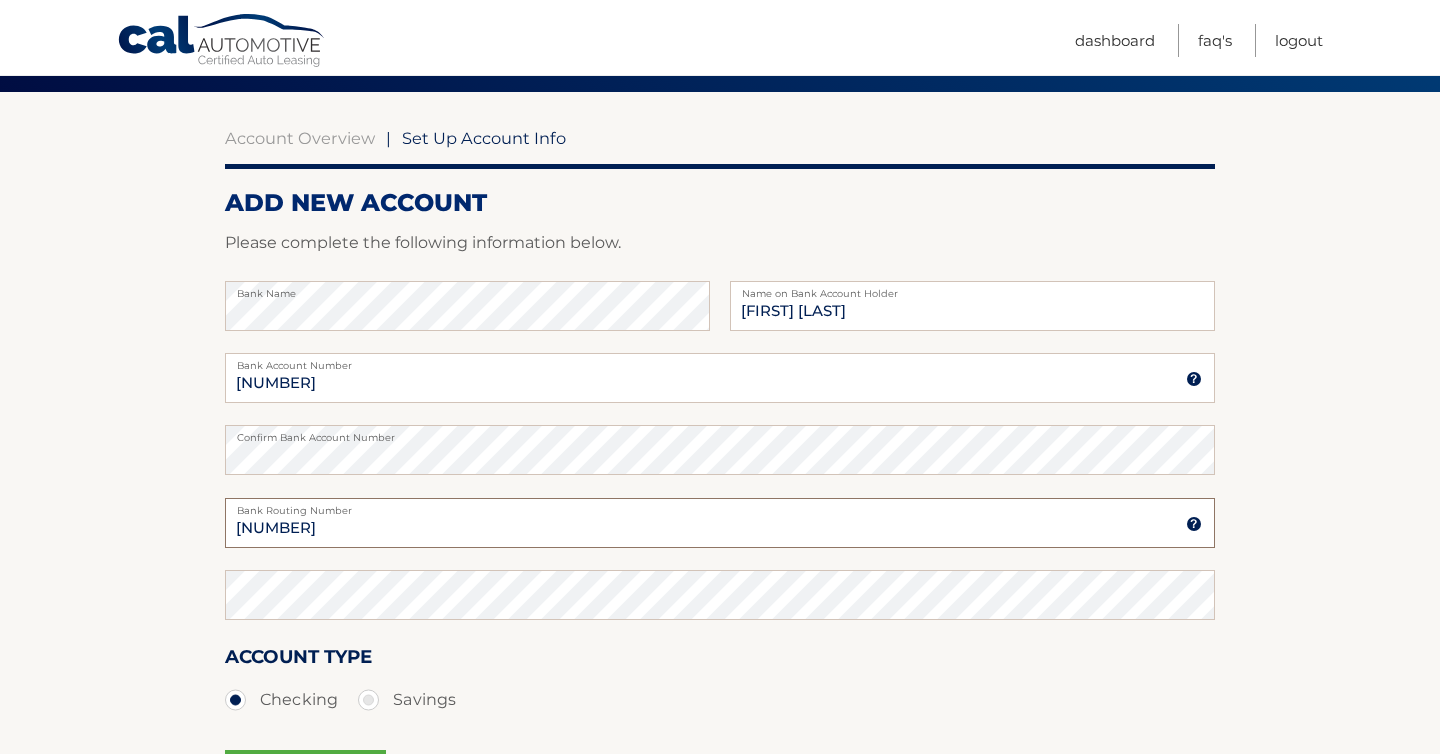 type on "031201360" 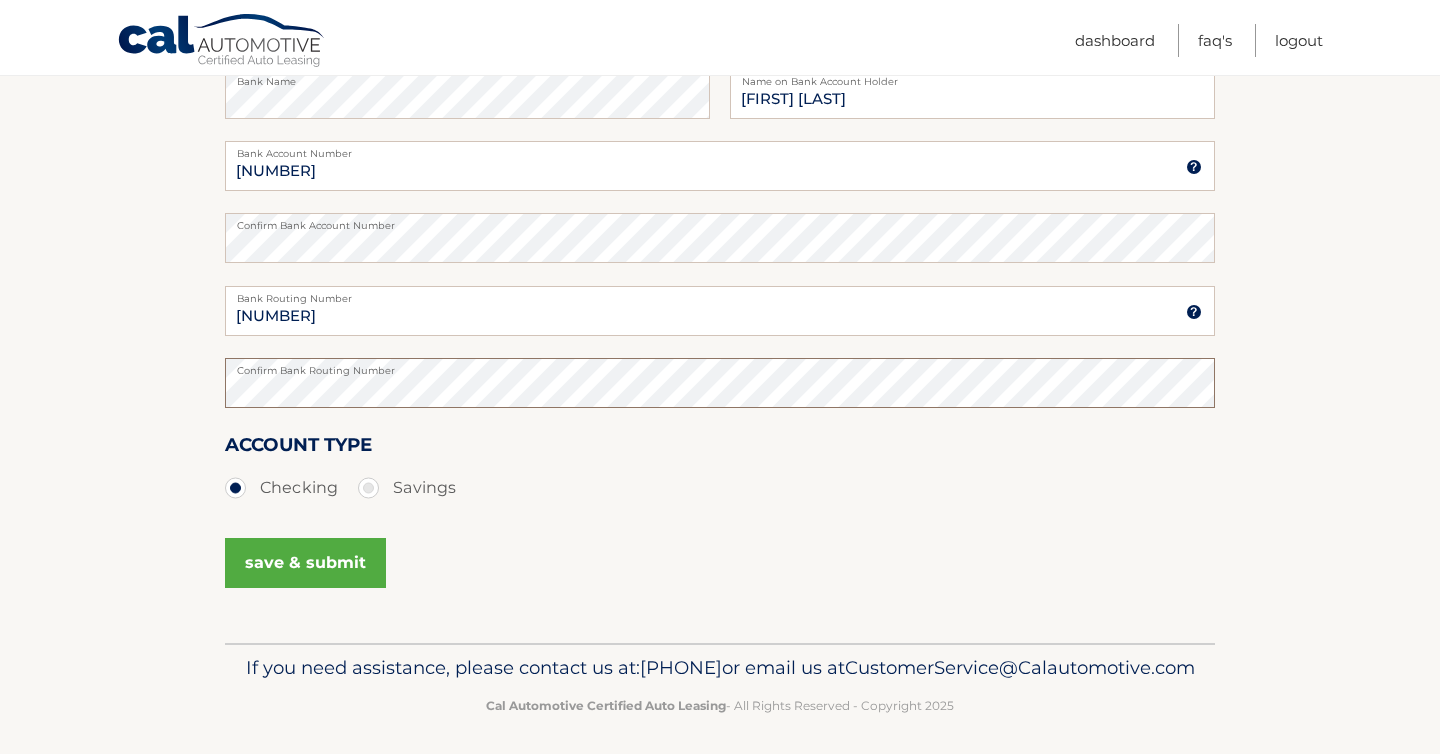 scroll, scrollTop: 384, scrollLeft: 0, axis: vertical 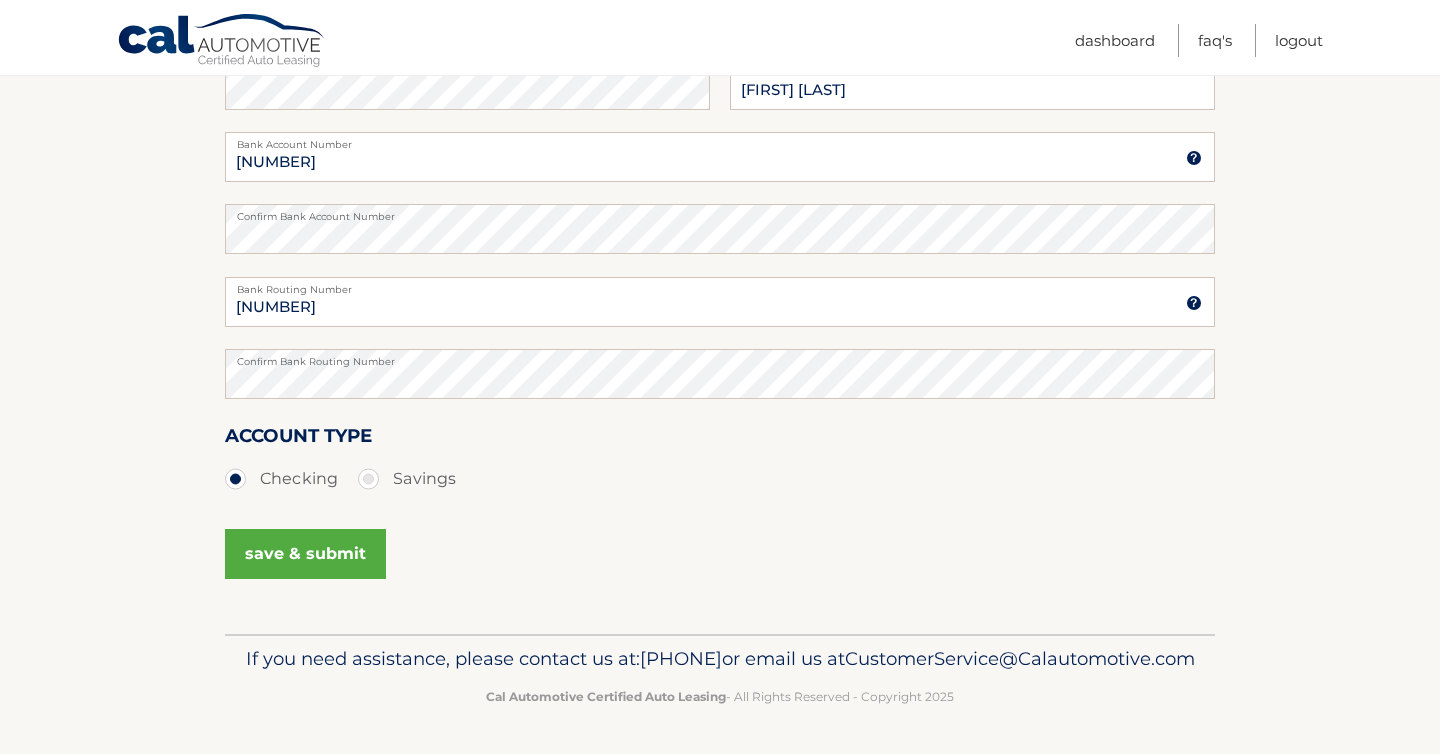 click on "save & submit" at bounding box center (305, 554) 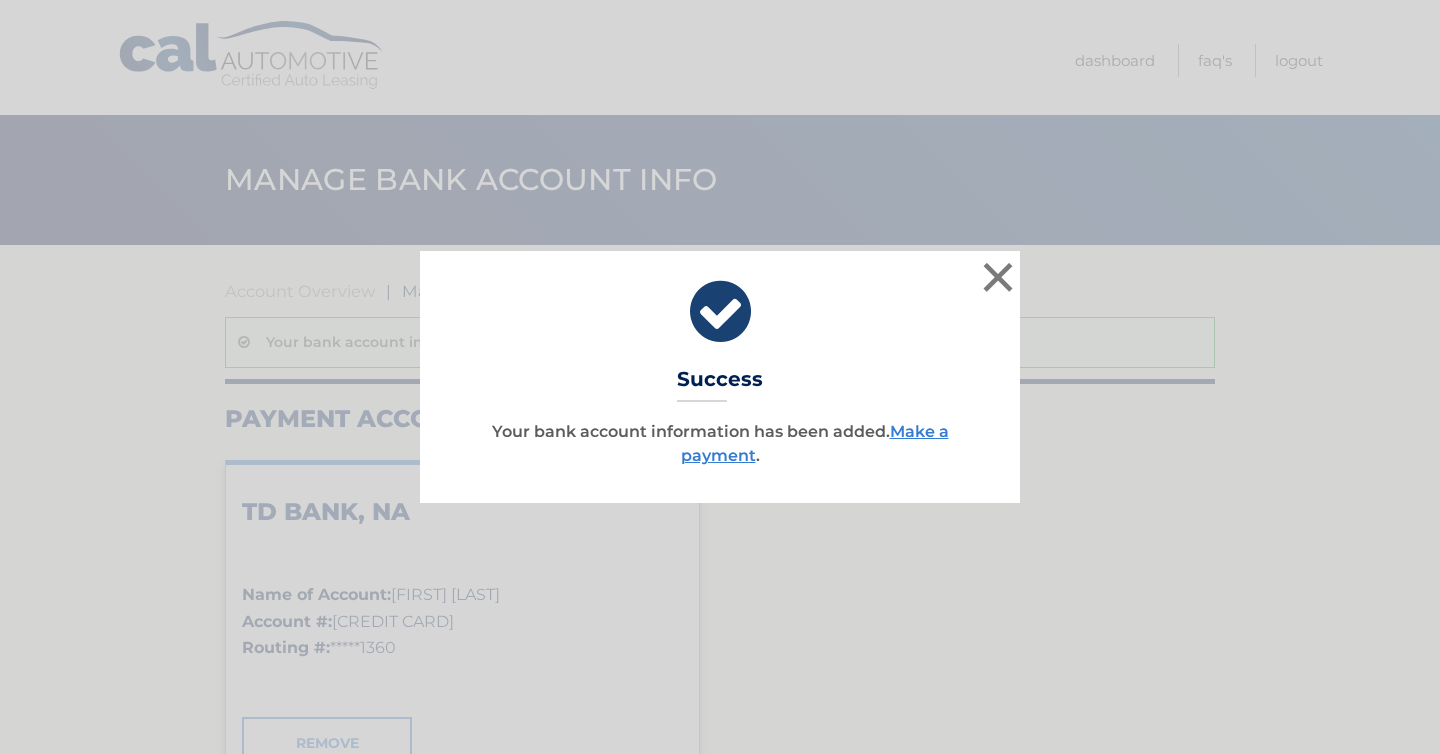 scroll, scrollTop: 0, scrollLeft: 0, axis: both 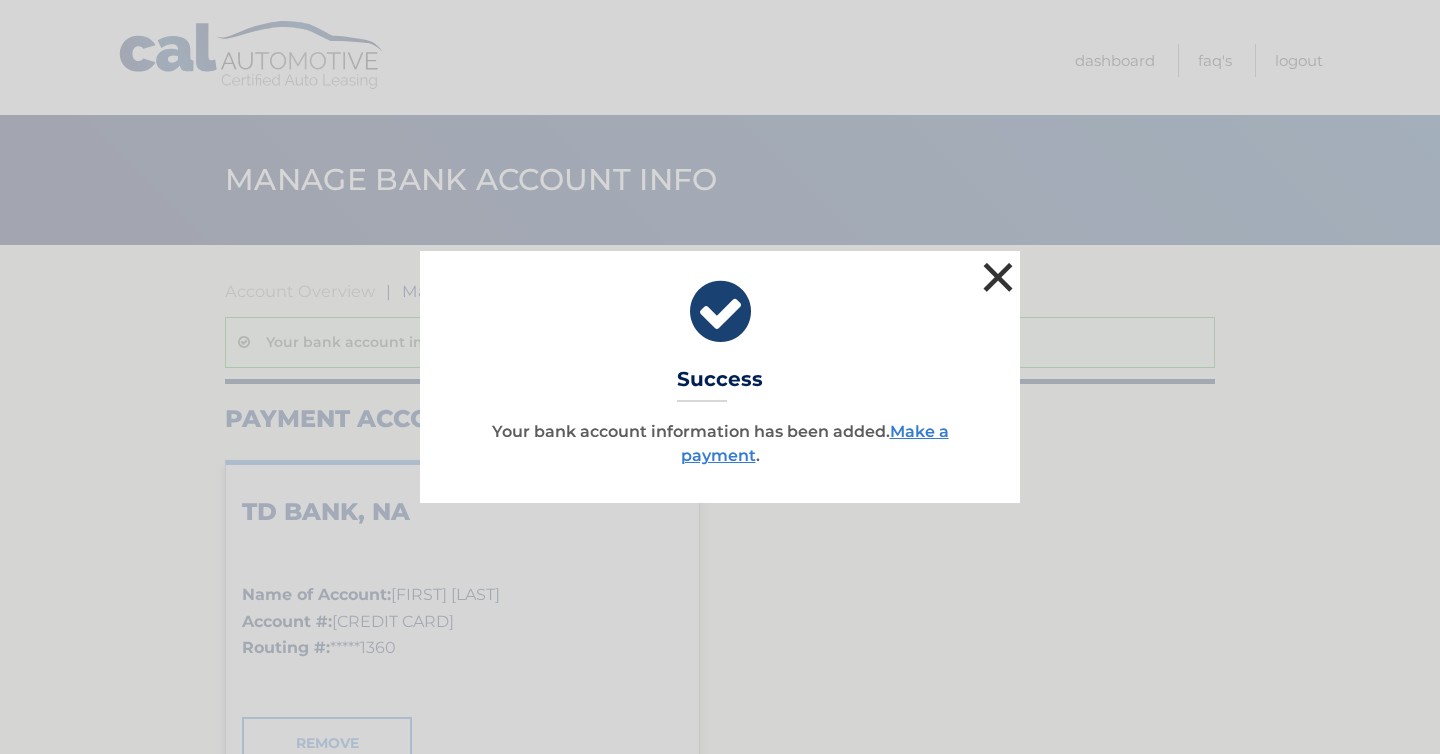 click on "×" at bounding box center (998, 277) 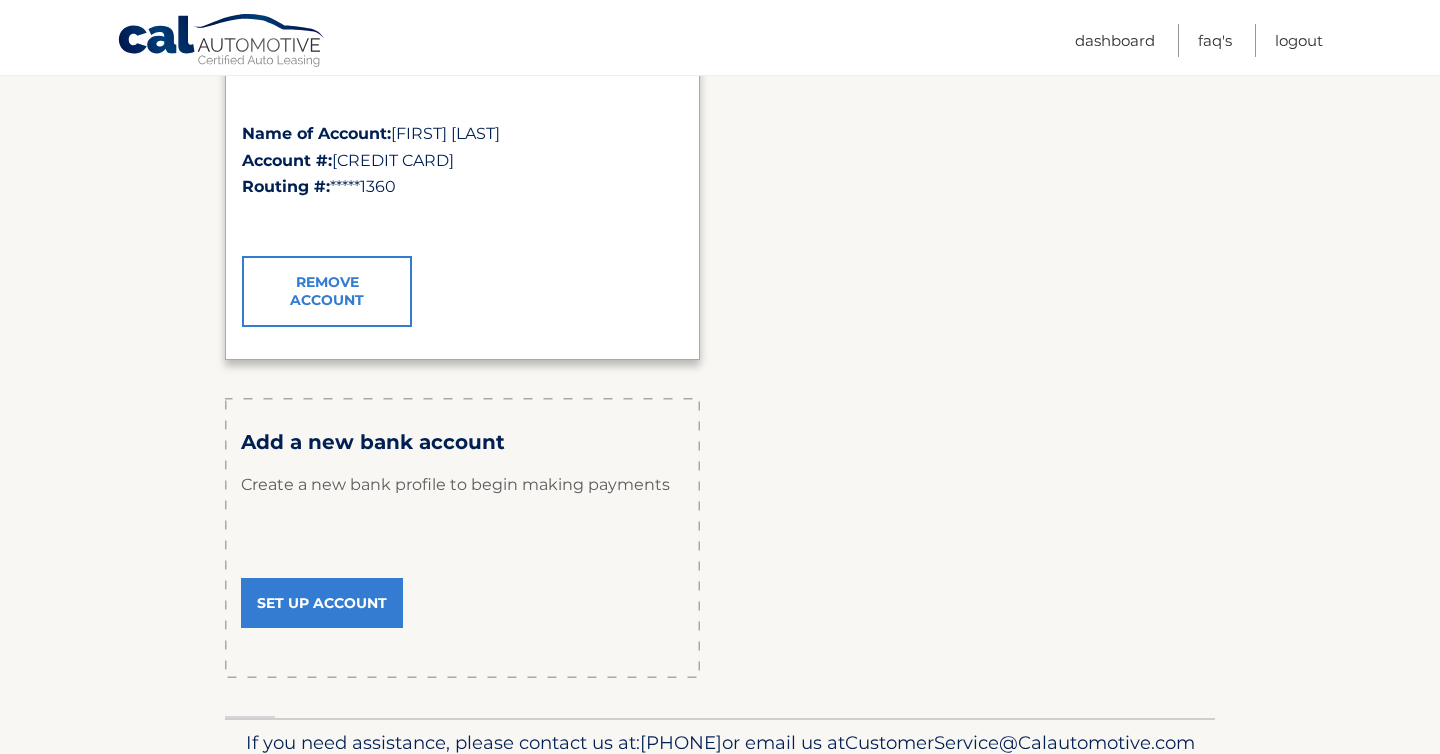 scroll, scrollTop: 0, scrollLeft: 0, axis: both 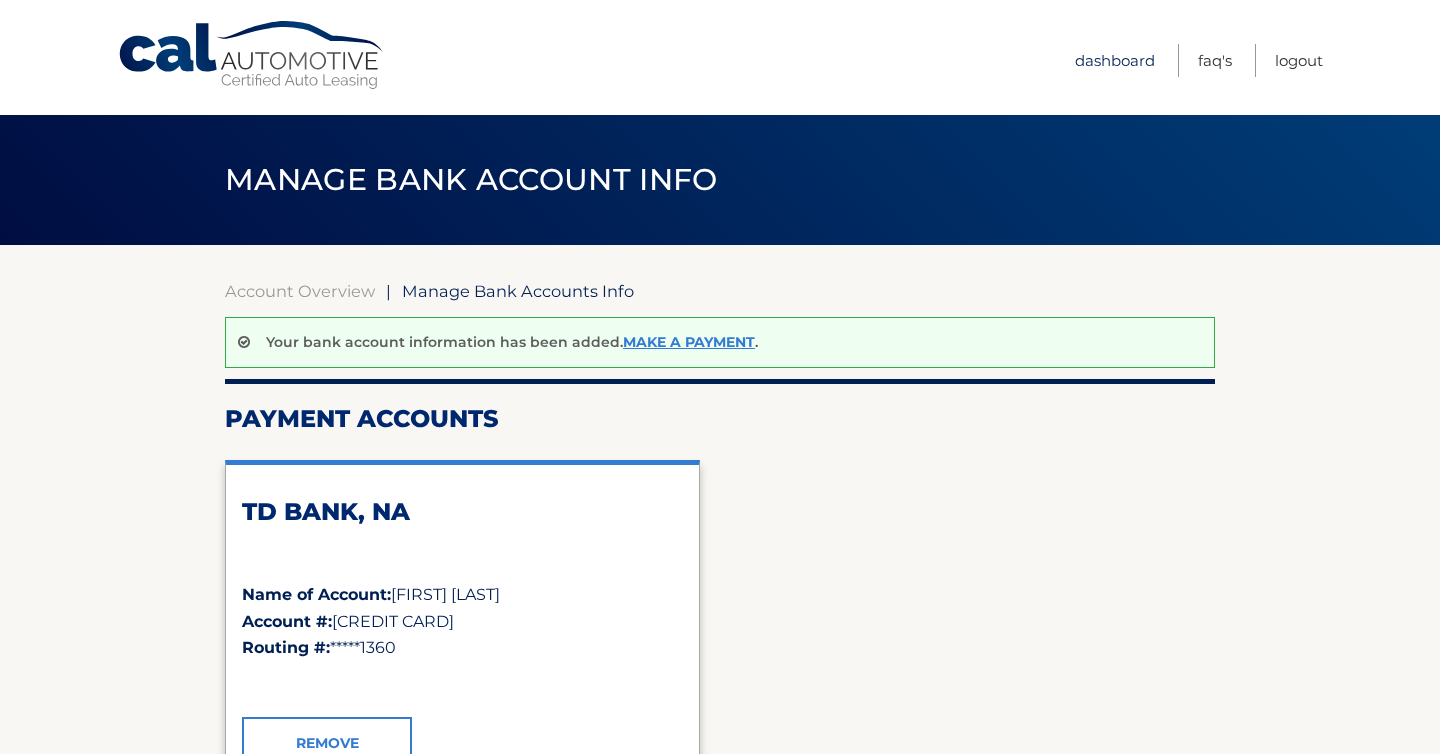 click on "Dashboard" at bounding box center (1115, 60) 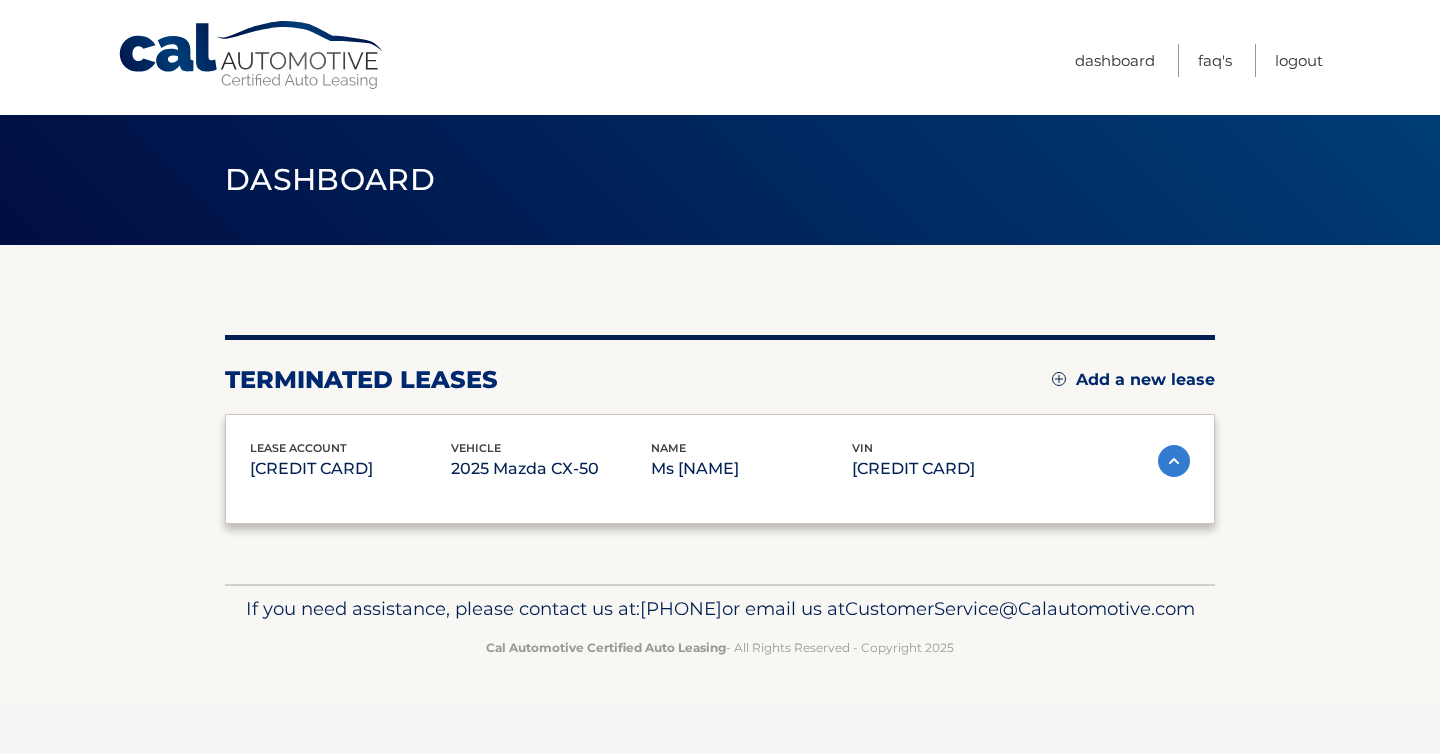 scroll, scrollTop: 0, scrollLeft: 0, axis: both 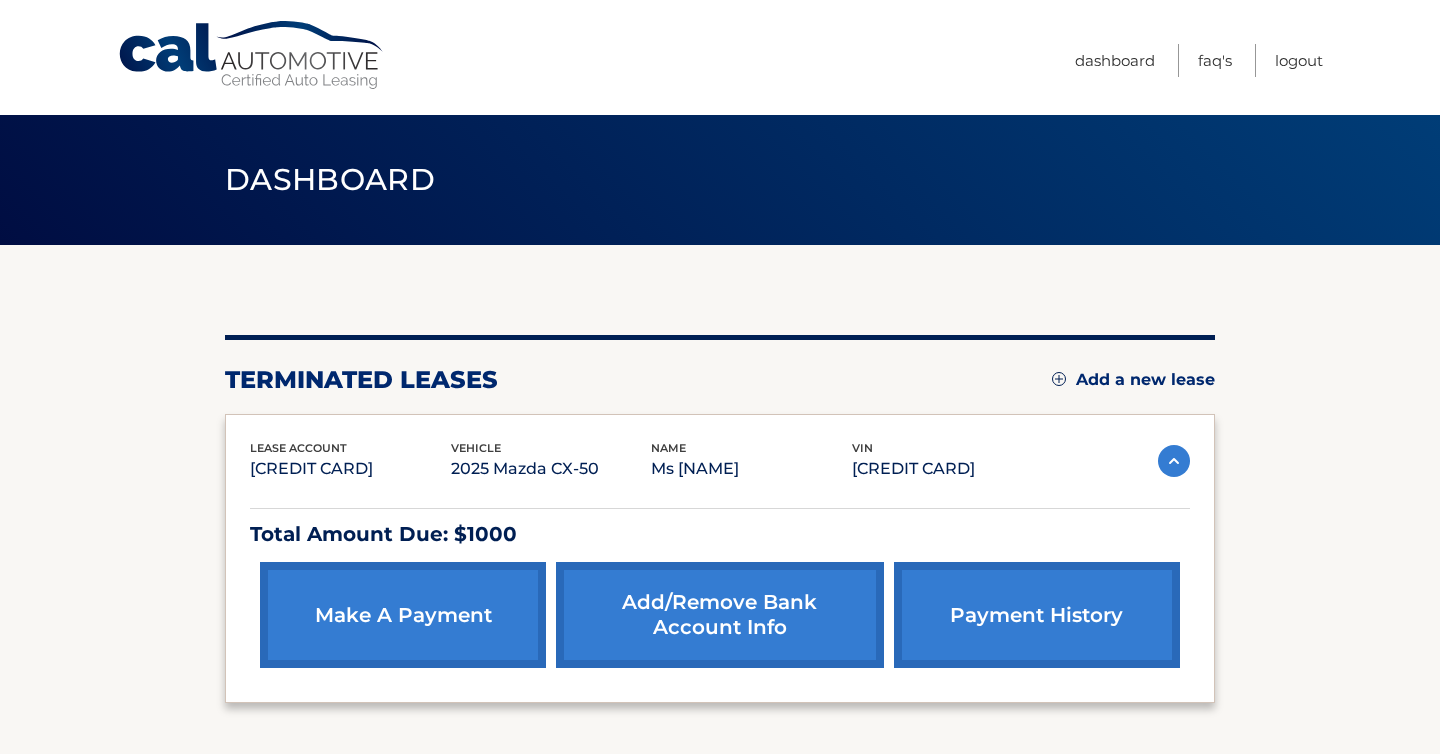 click on "make a payment" at bounding box center [403, 615] 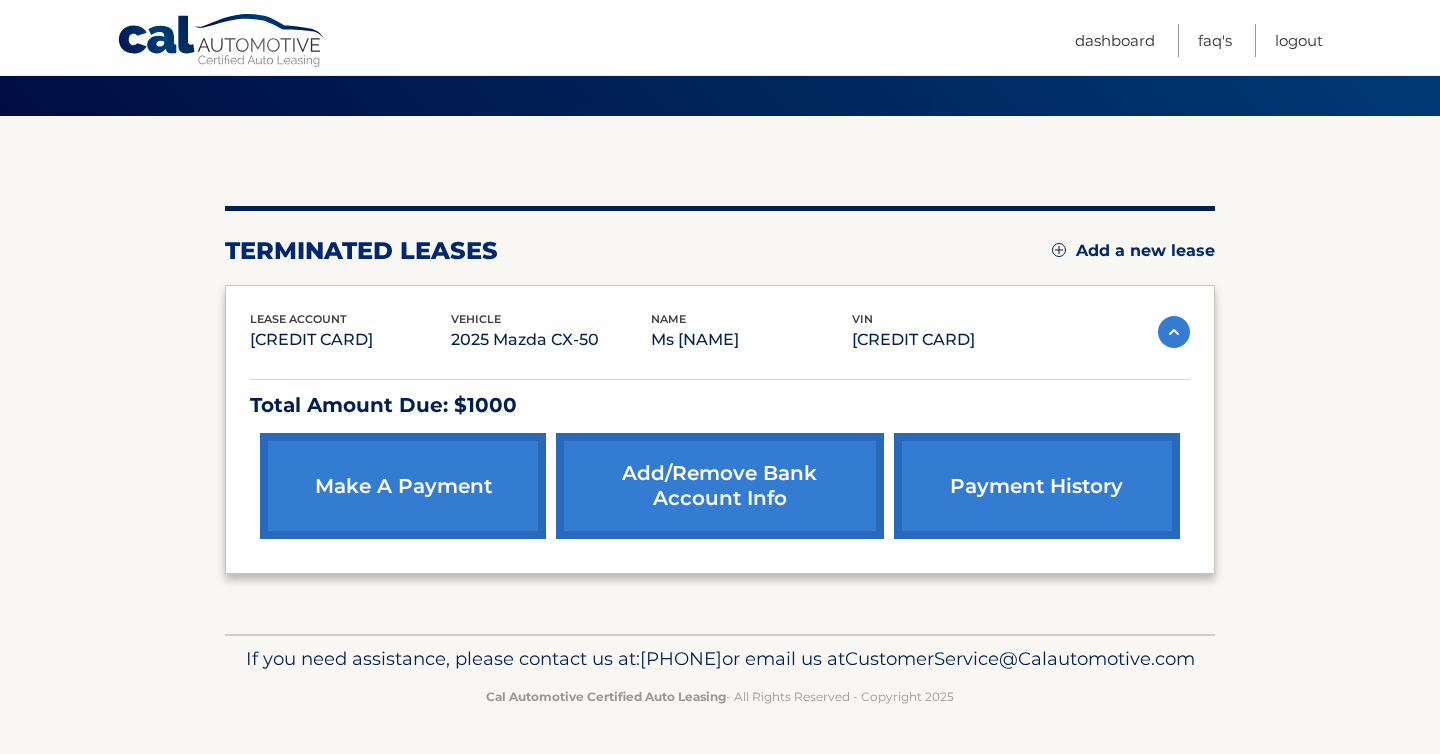 scroll, scrollTop: 144, scrollLeft: 0, axis: vertical 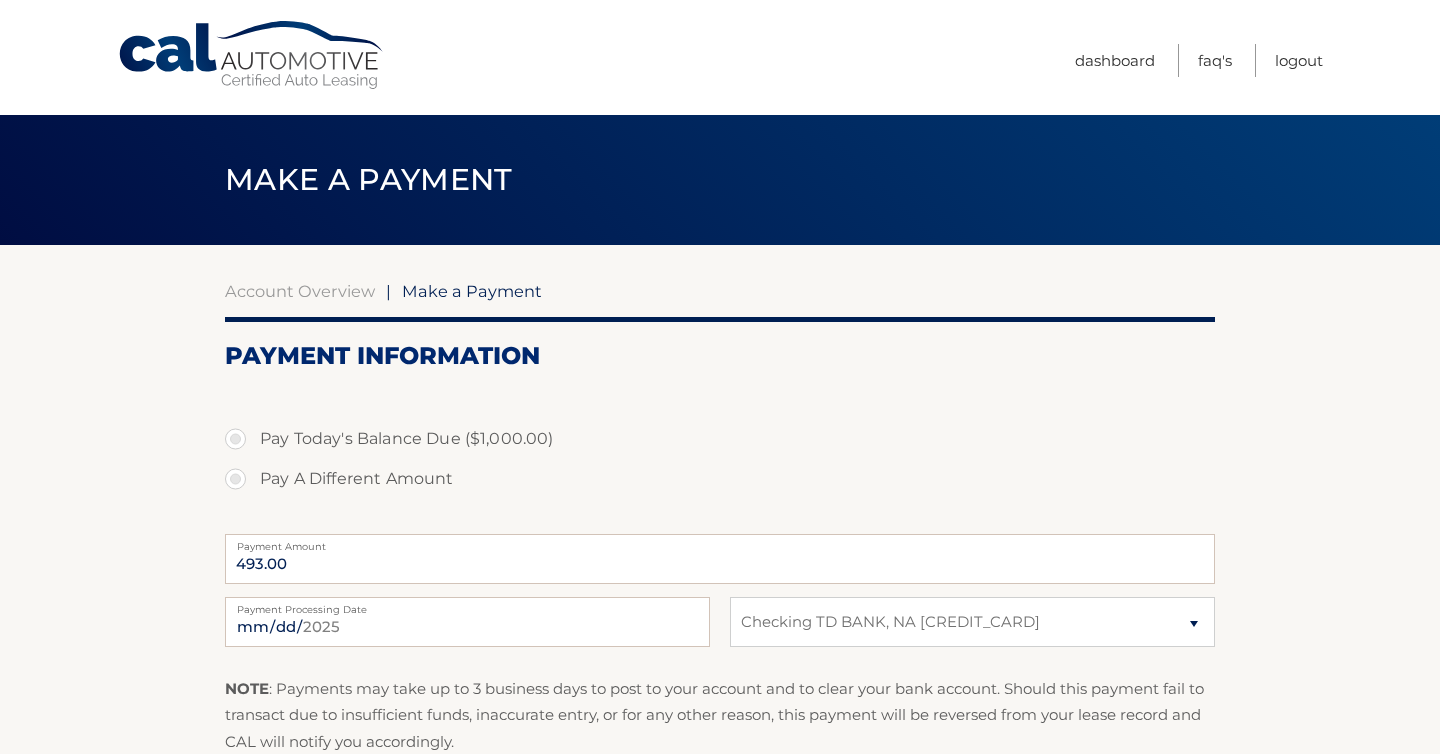select on "MzJlNGQ1NGYtZTAxMy00YjAxLWFhN2ItYzFkNWEzNzM3MTg4" 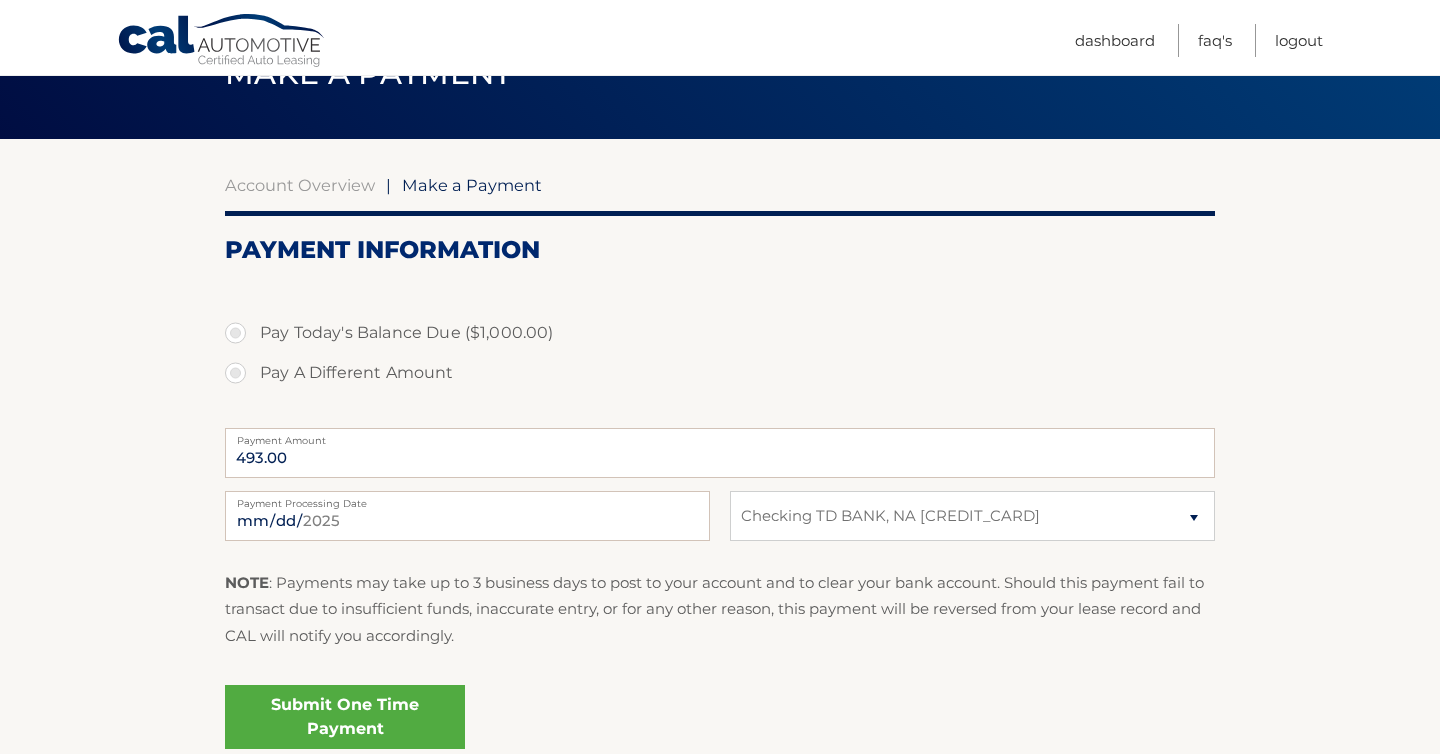 scroll, scrollTop: 101, scrollLeft: 0, axis: vertical 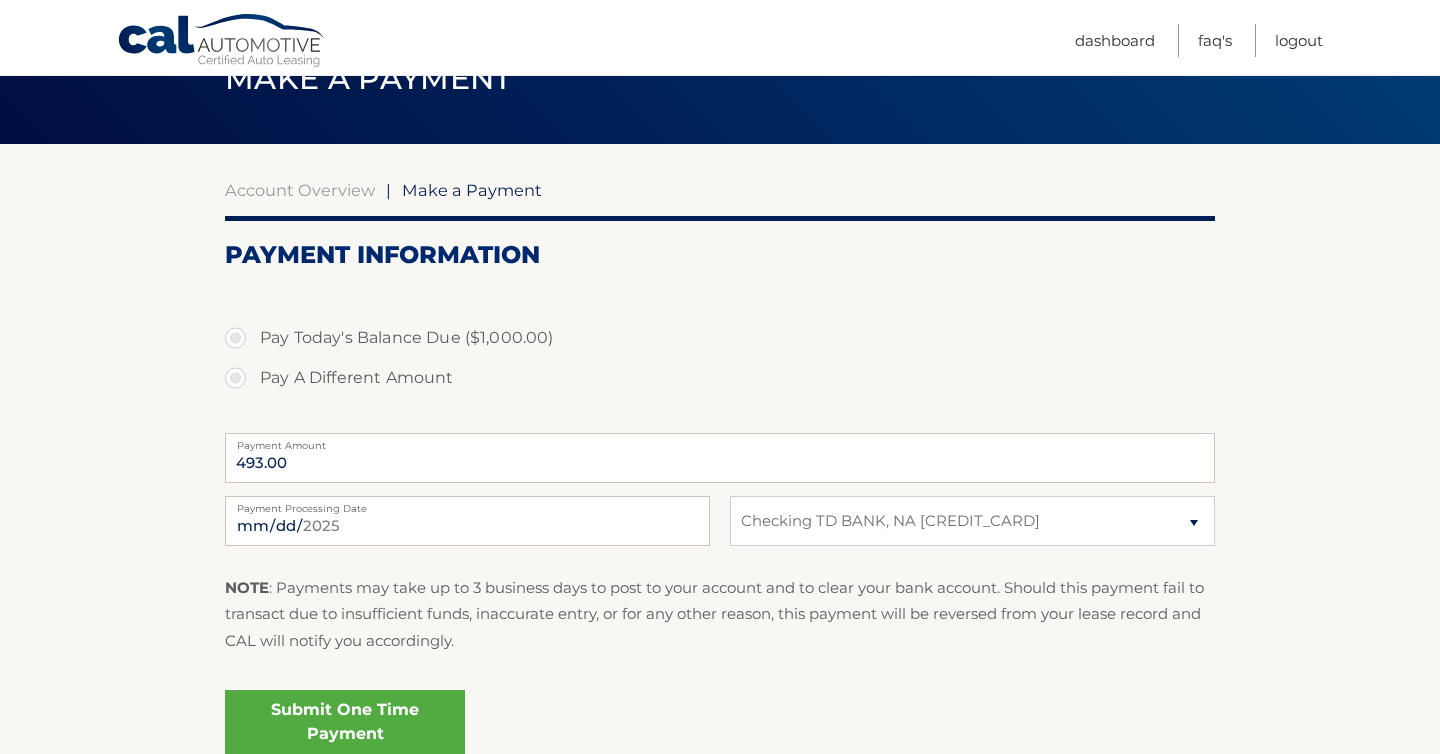 click on "Pay Today's Balance Due ($1,000.00)" at bounding box center [720, 338] 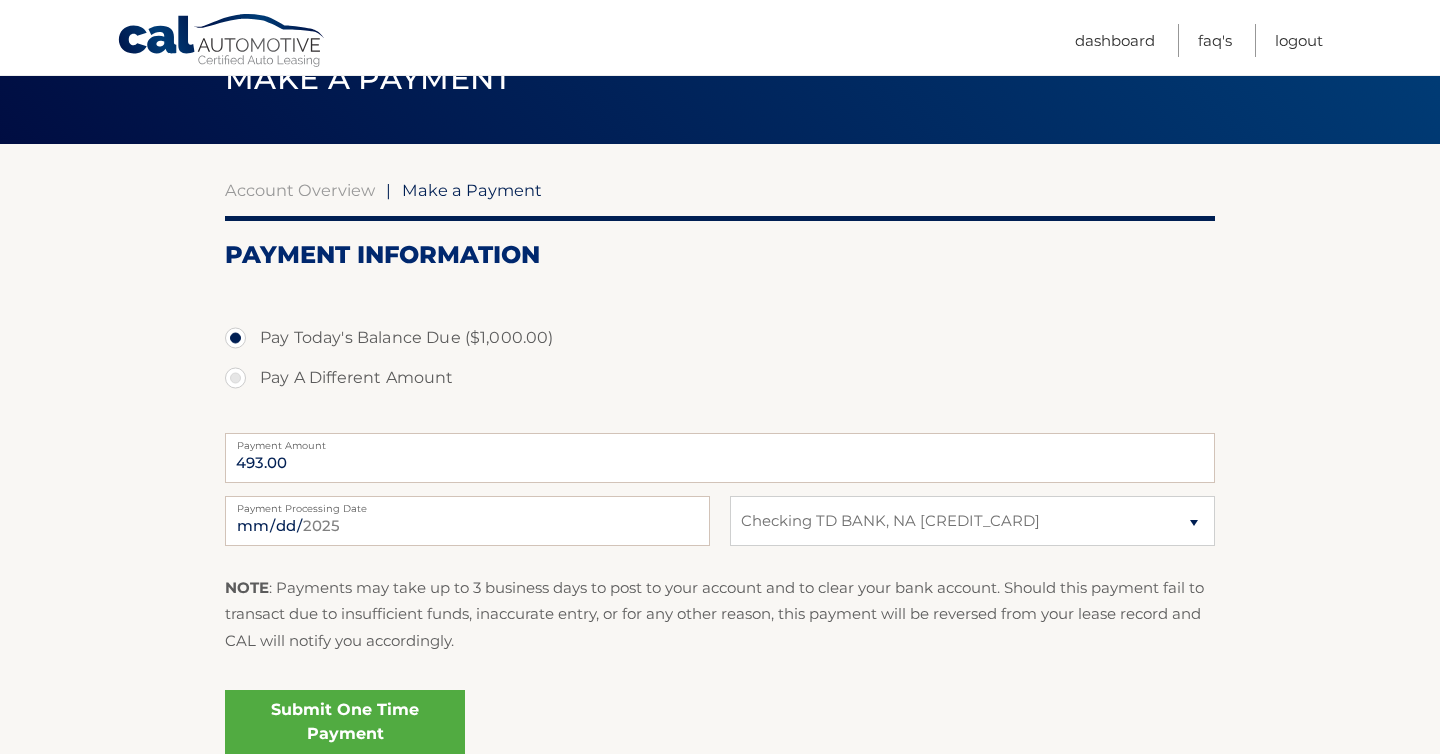 type on "1000.00" 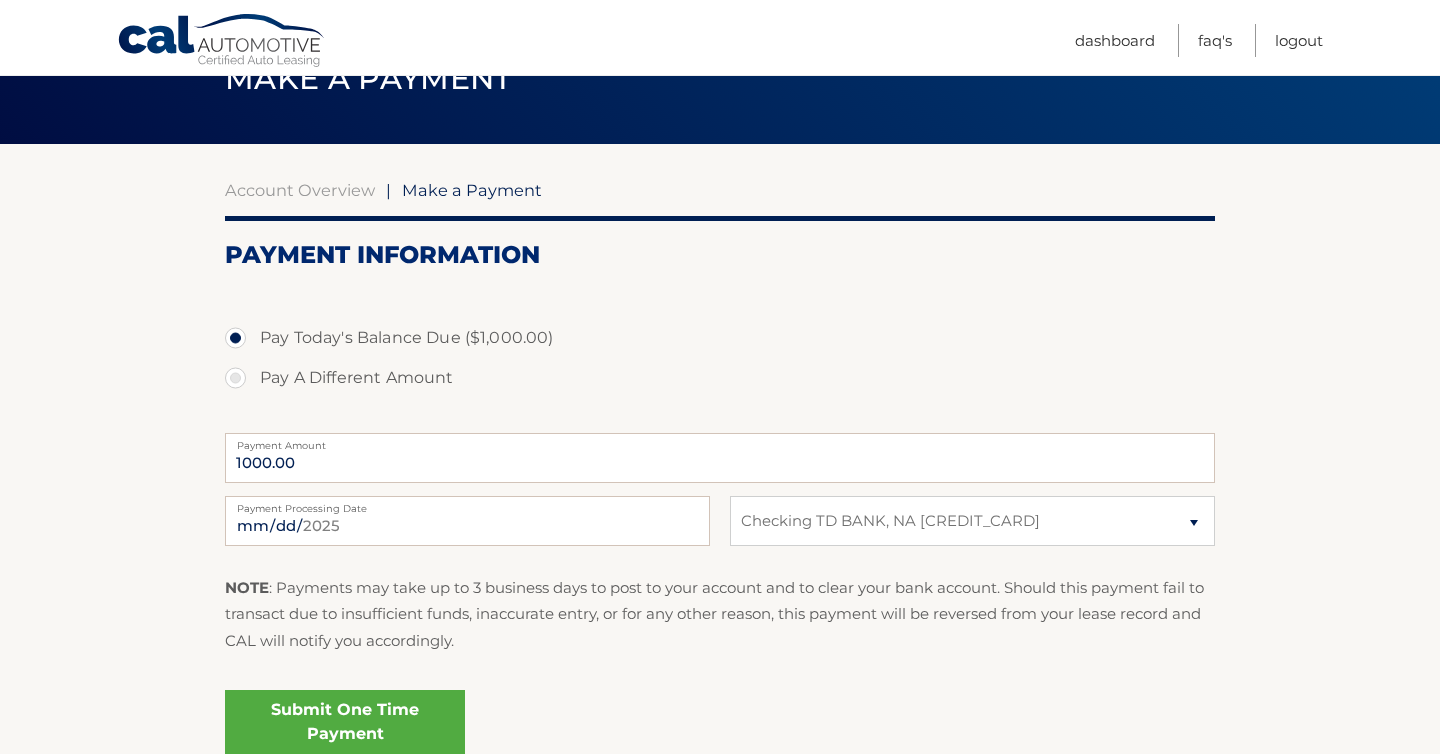 click on "Pay A Different Amount" at bounding box center [720, 378] 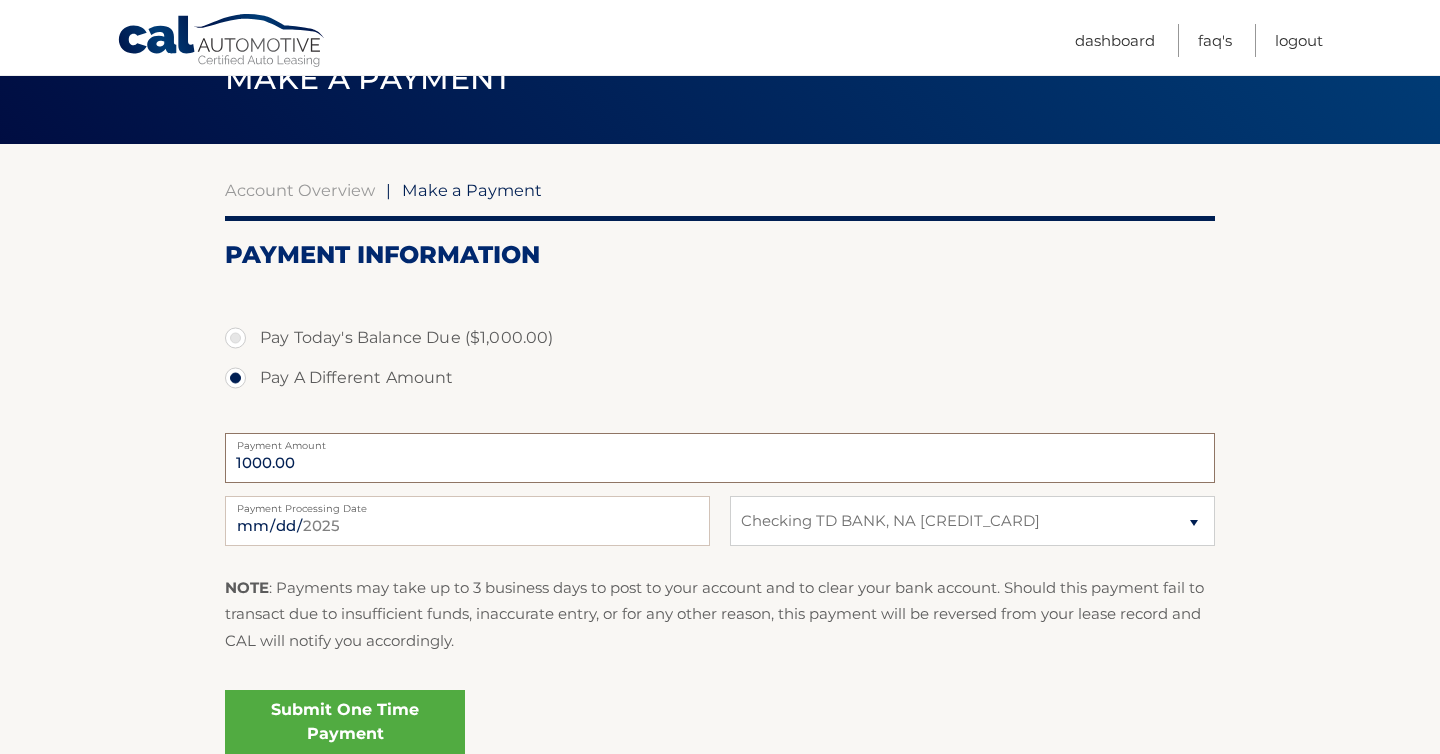 type 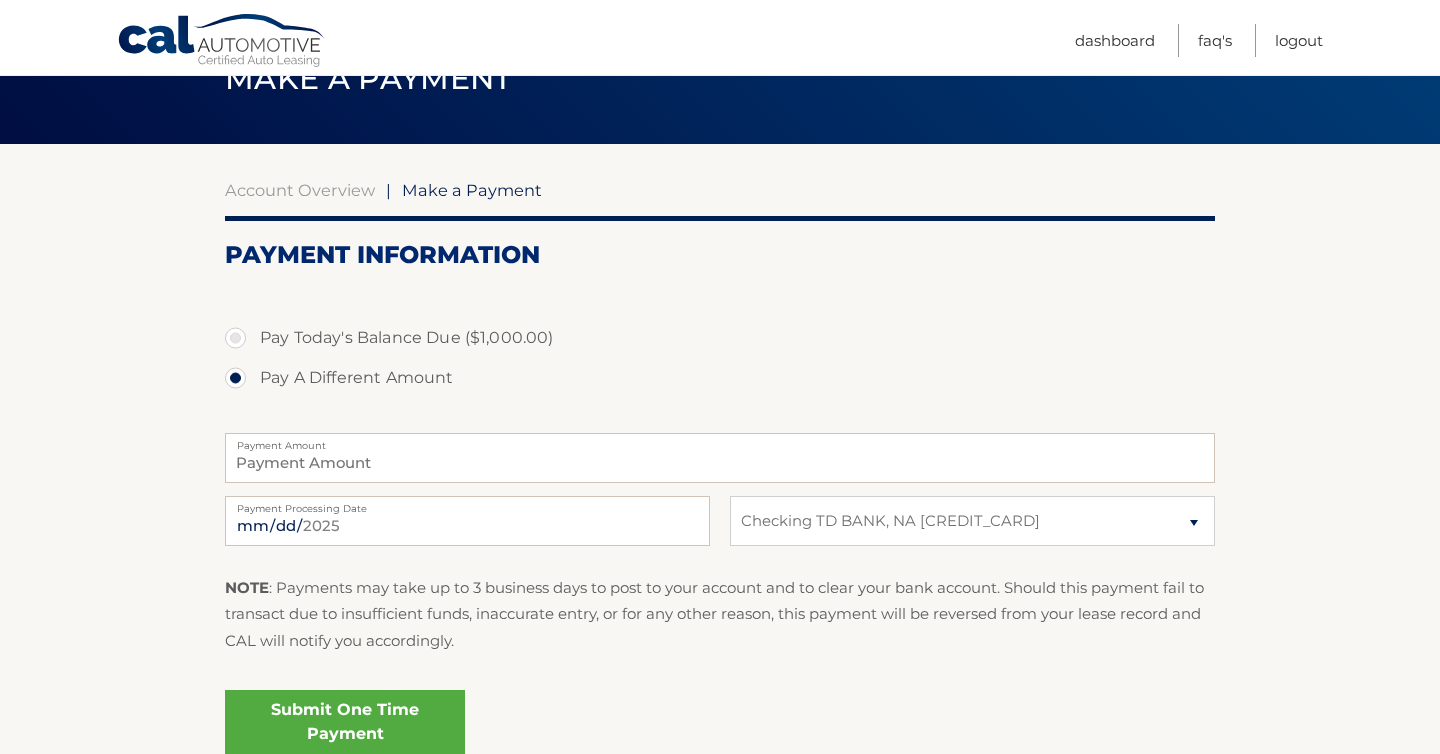 click on "Pay Today's Balance Due ($1,000.00)" at bounding box center (720, 338) 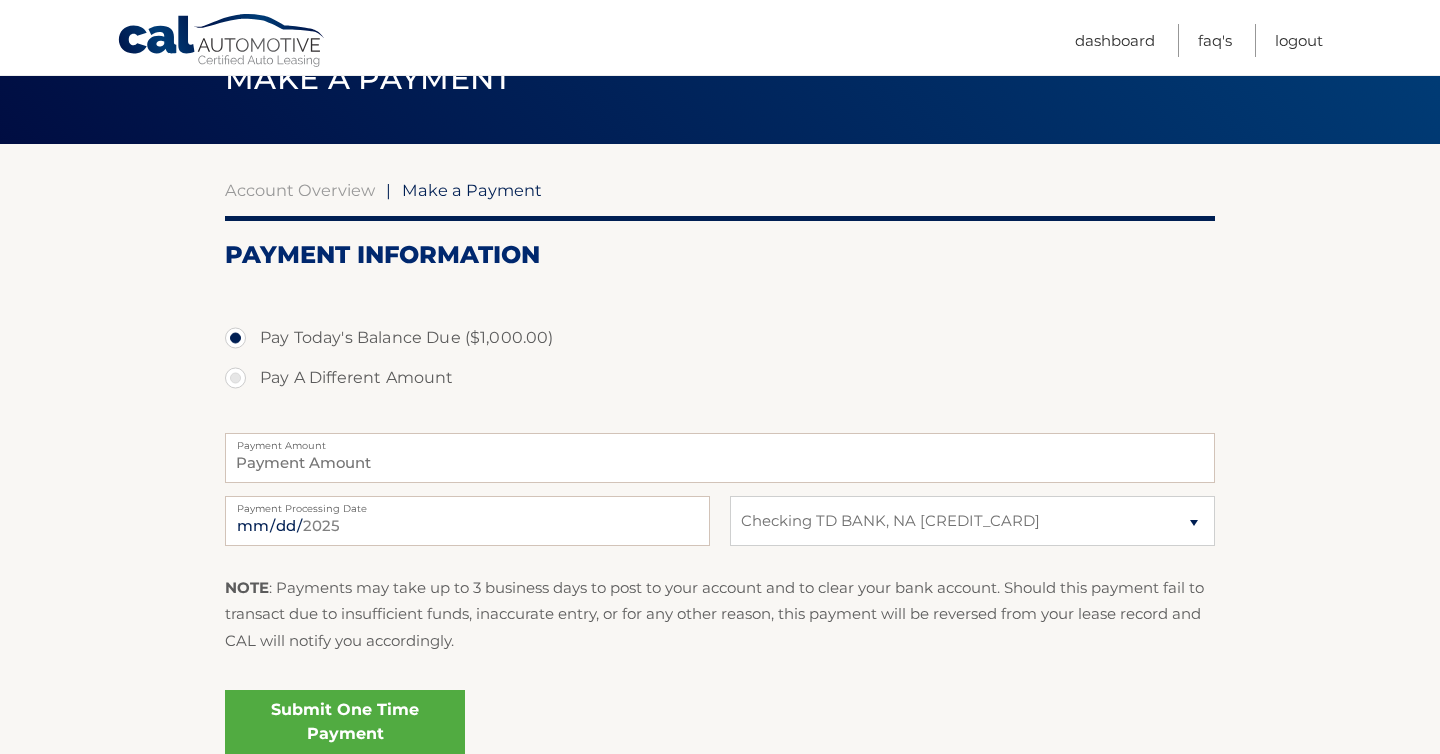 type on "1000.00" 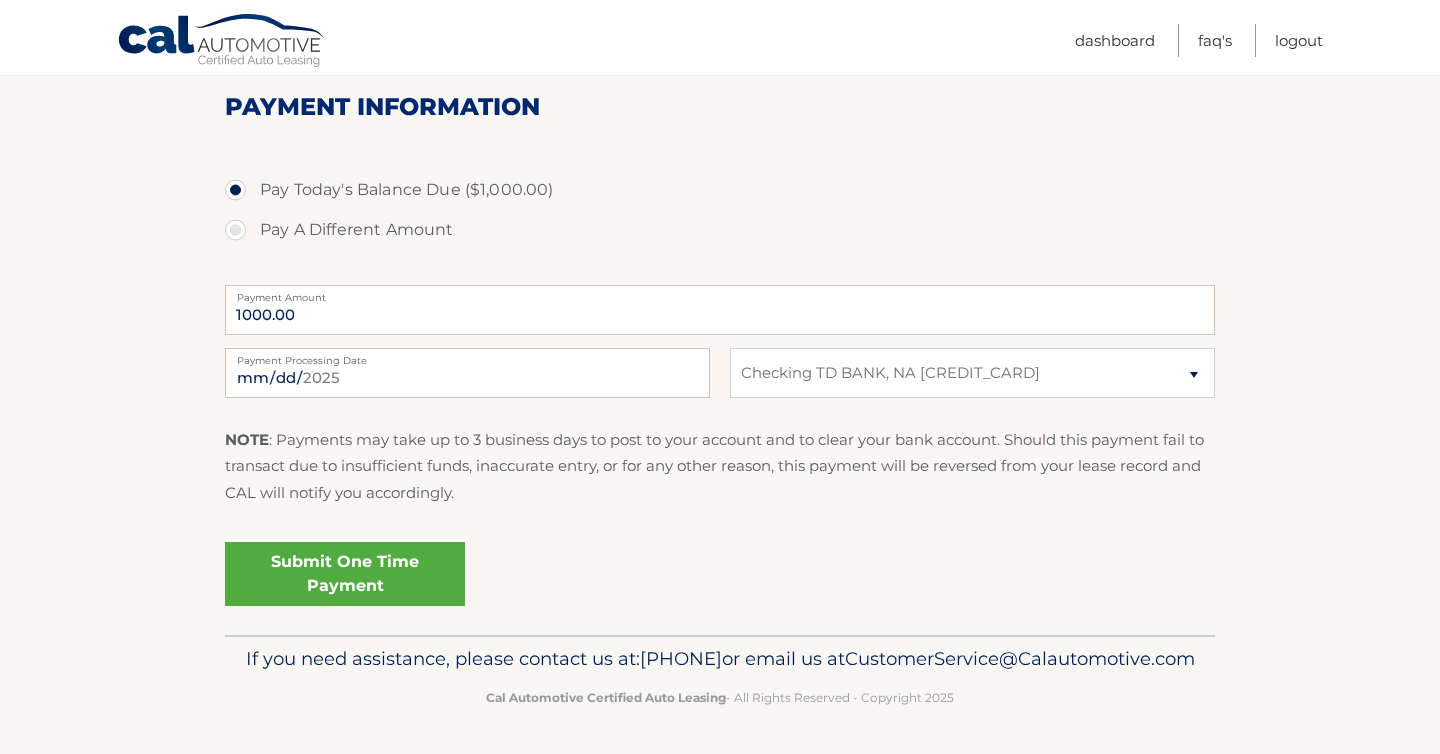 scroll, scrollTop: 263, scrollLeft: 0, axis: vertical 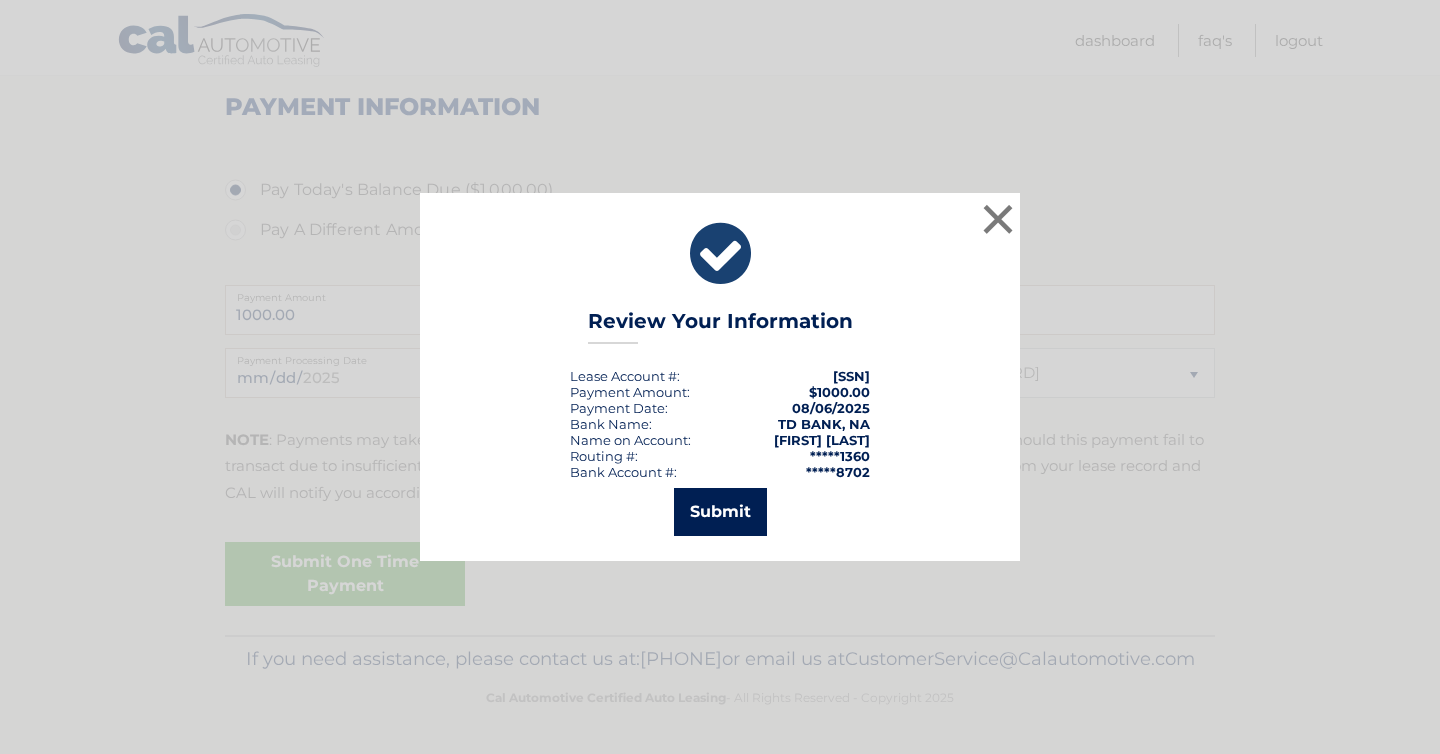 click on "Submit" at bounding box center (720, 512) 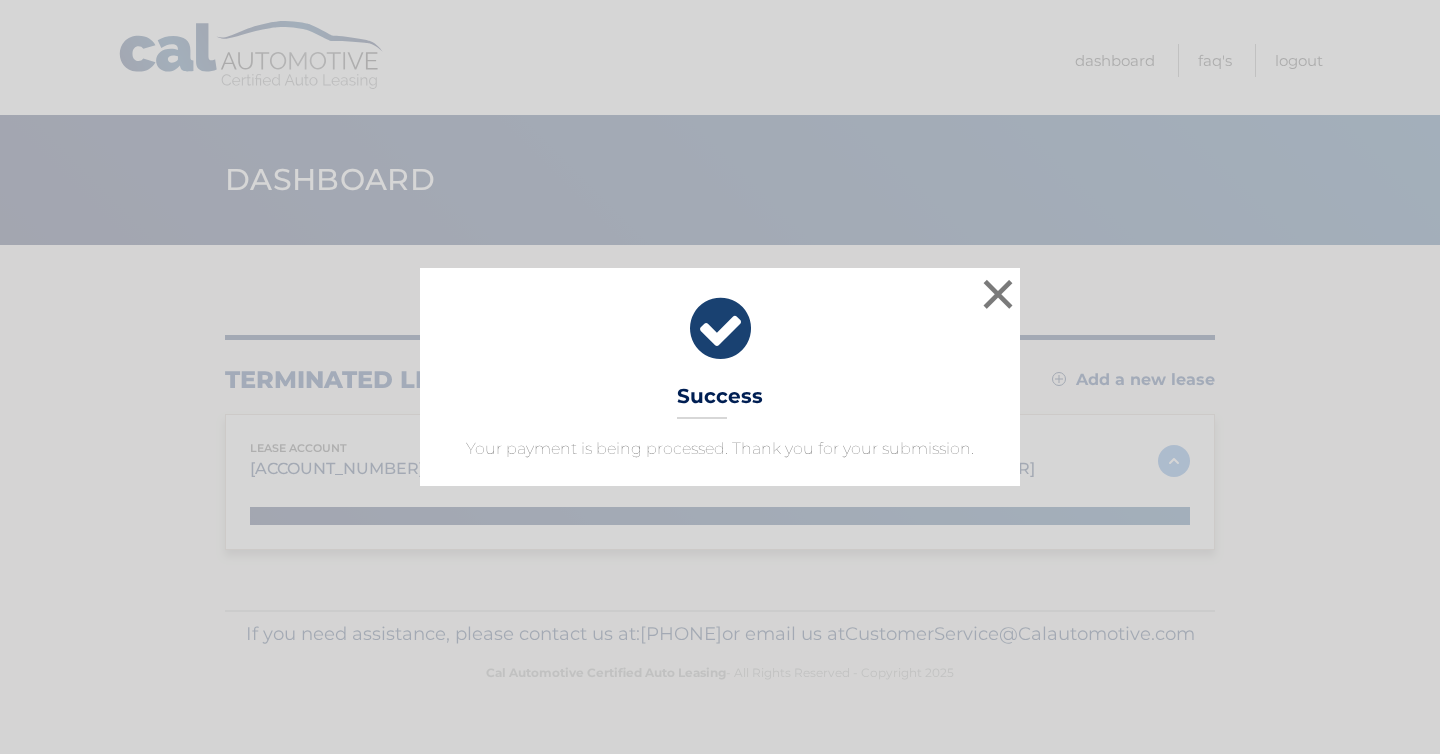 scroll, scrollTop: 0, scrollLeft: 0, axis: both 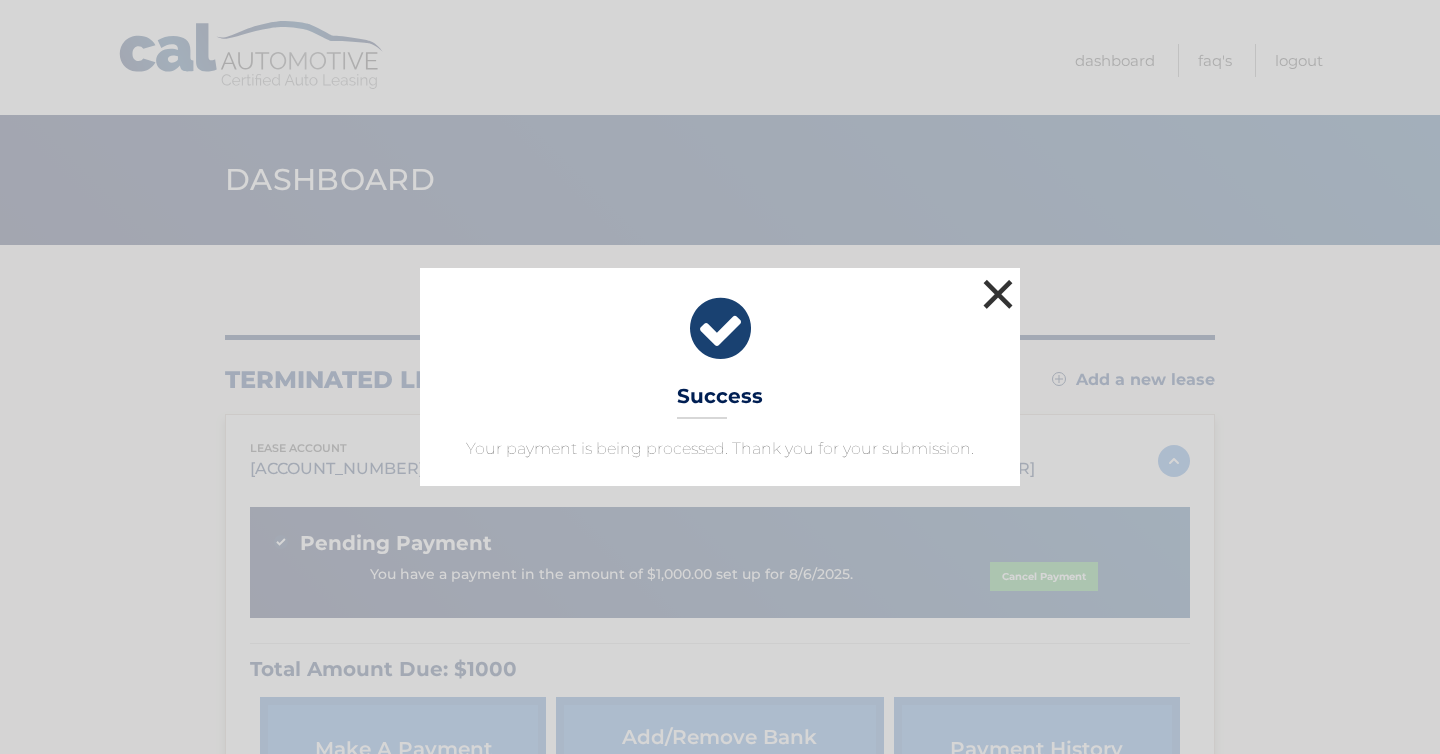 click on "×" at bounding box center [998, 294] 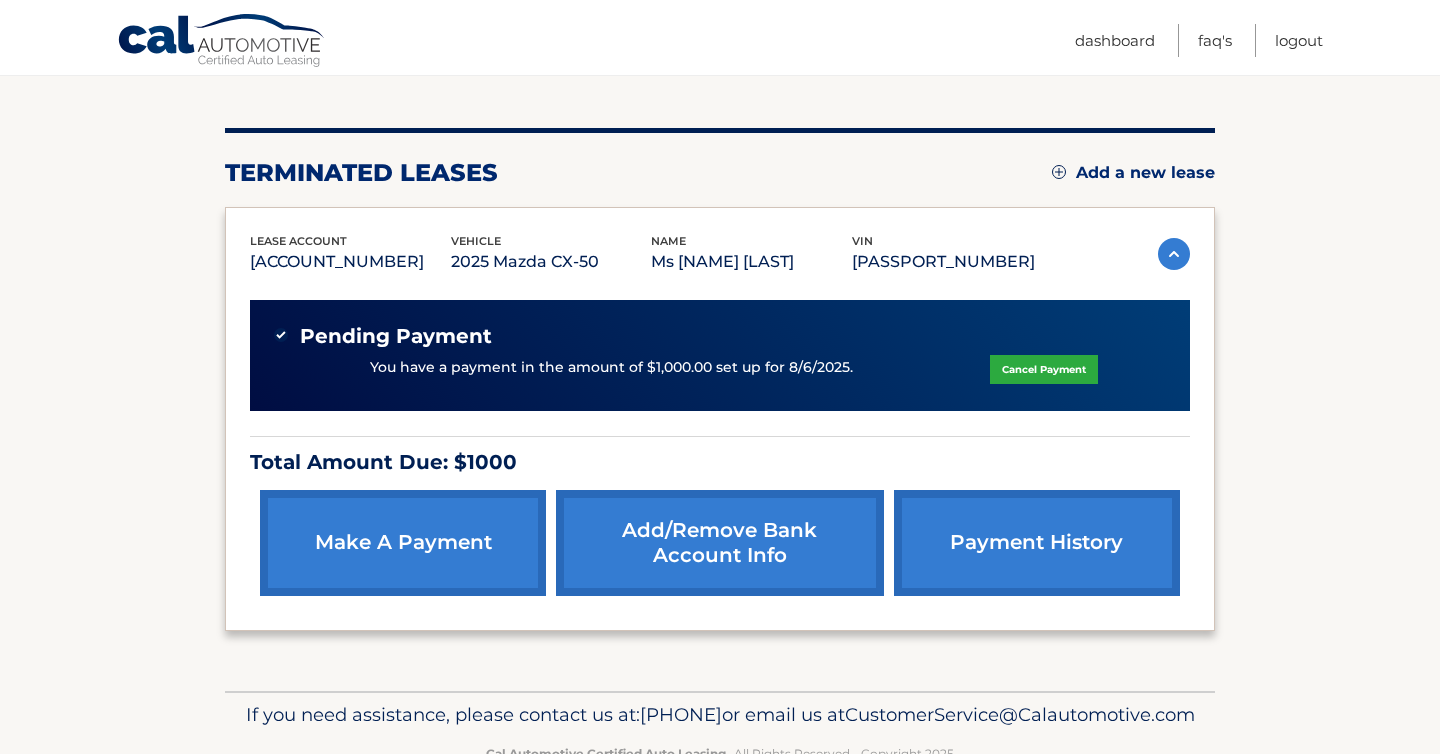 scroll, scrollTop: 276, scrollLeft: 0, axis: vertical 